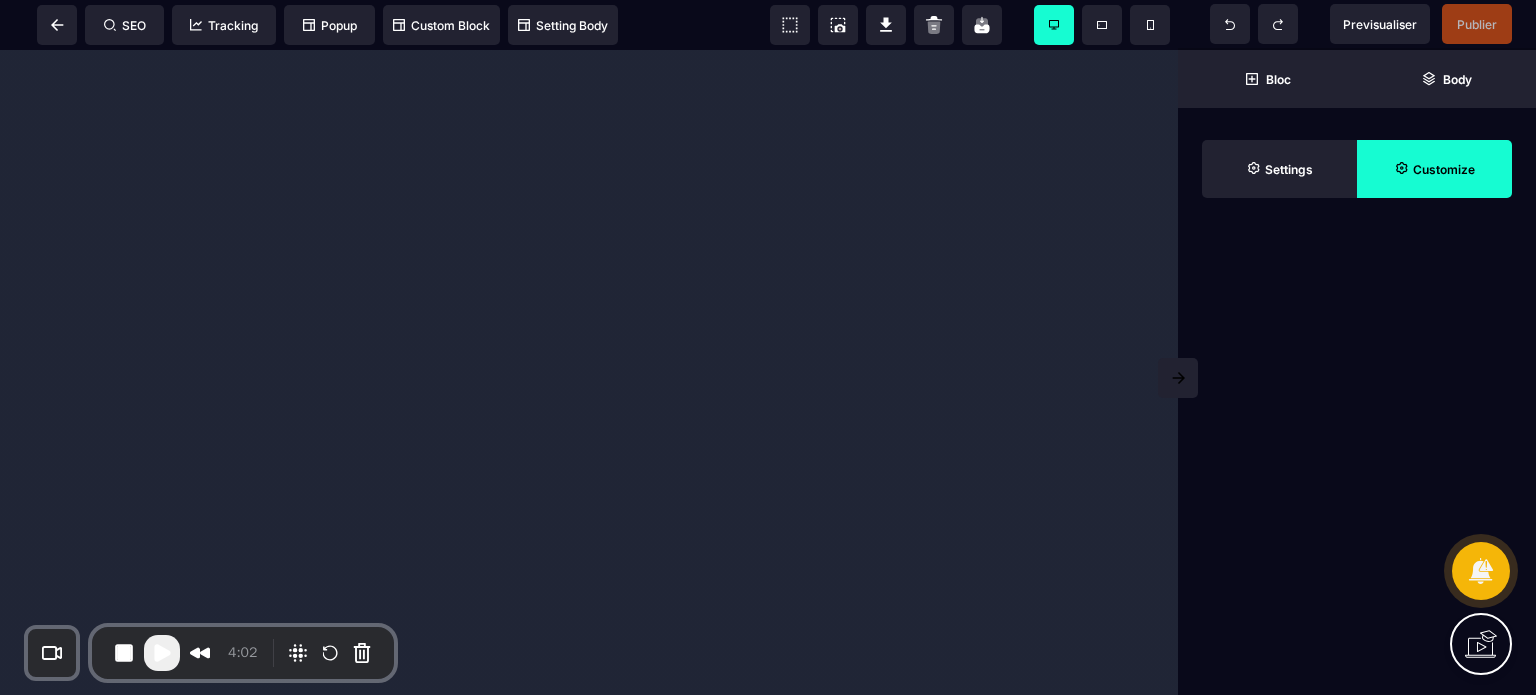 scroll, scrollTop: 0, scrollLeft: 0, axis: both 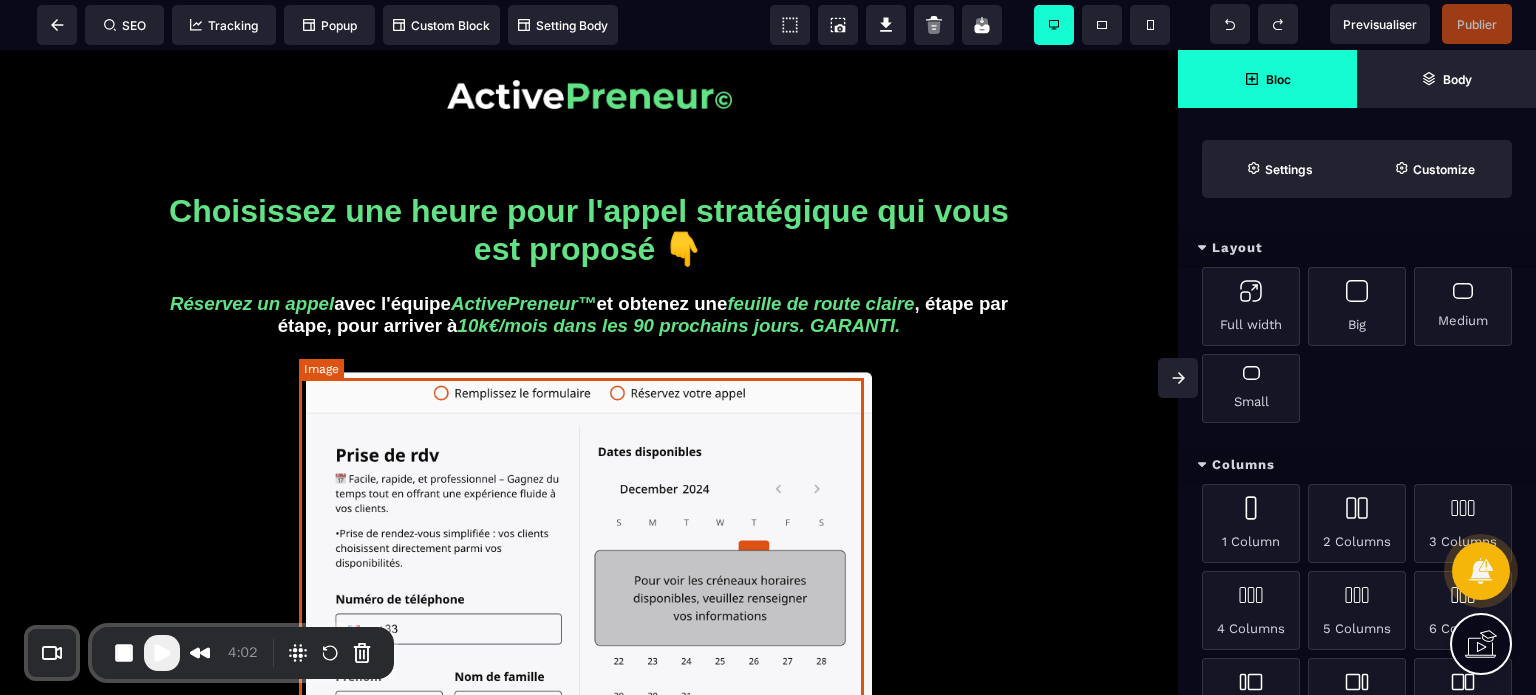 click at bounding box center [589, 614] 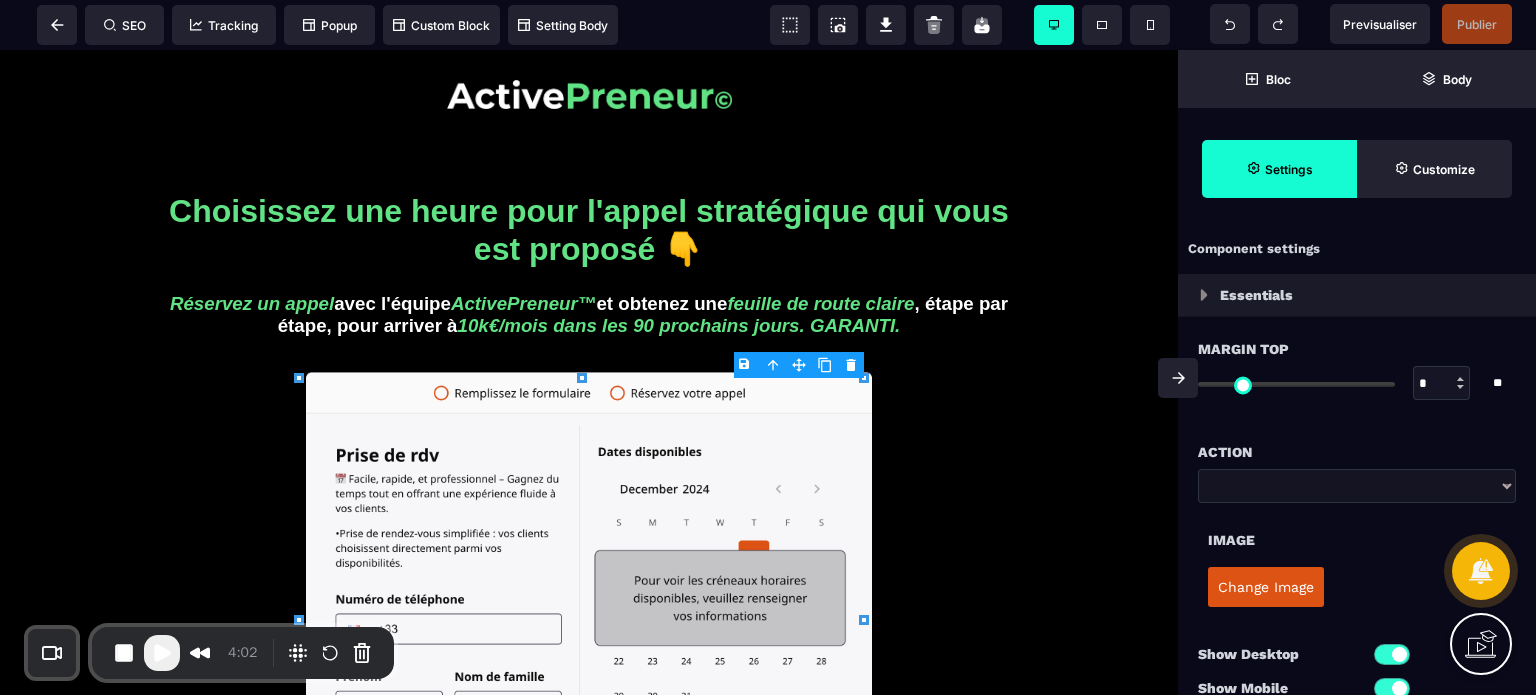 type on "*" 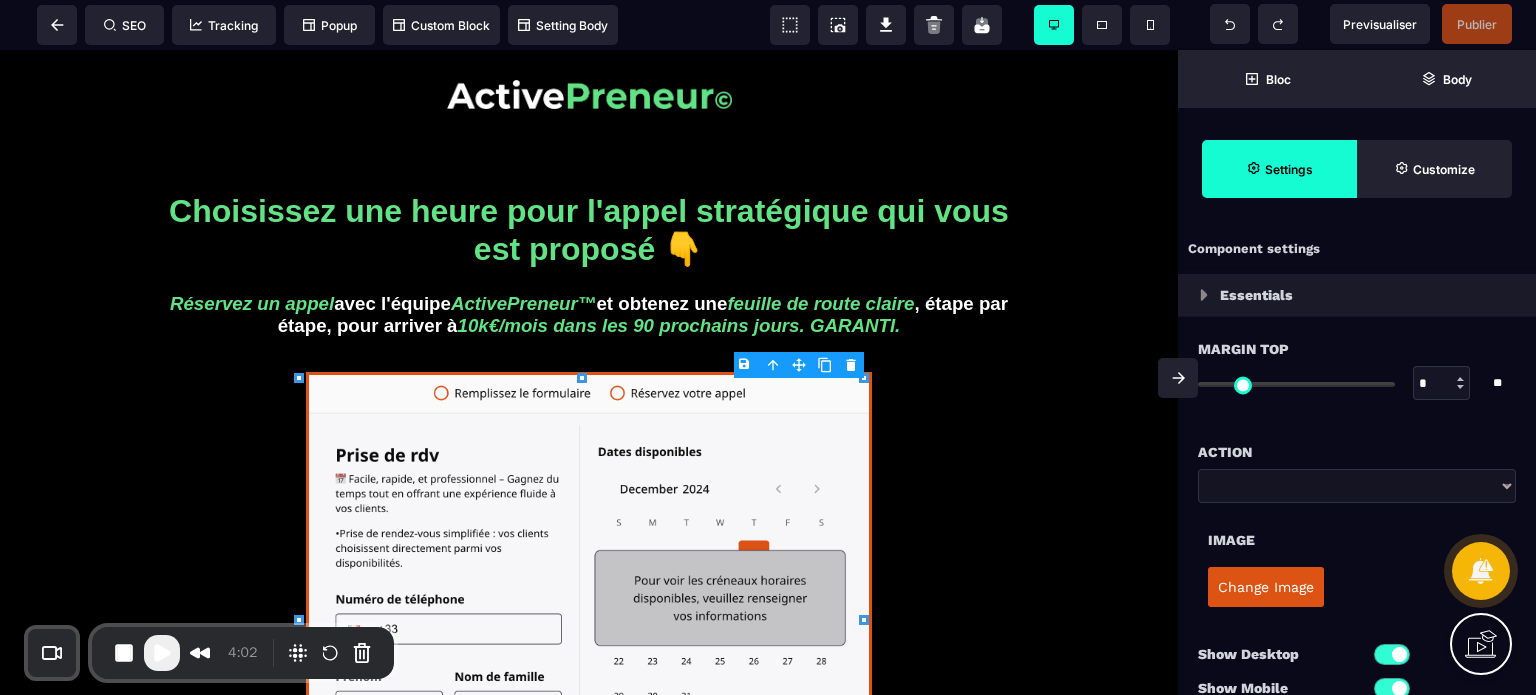 type on "**" 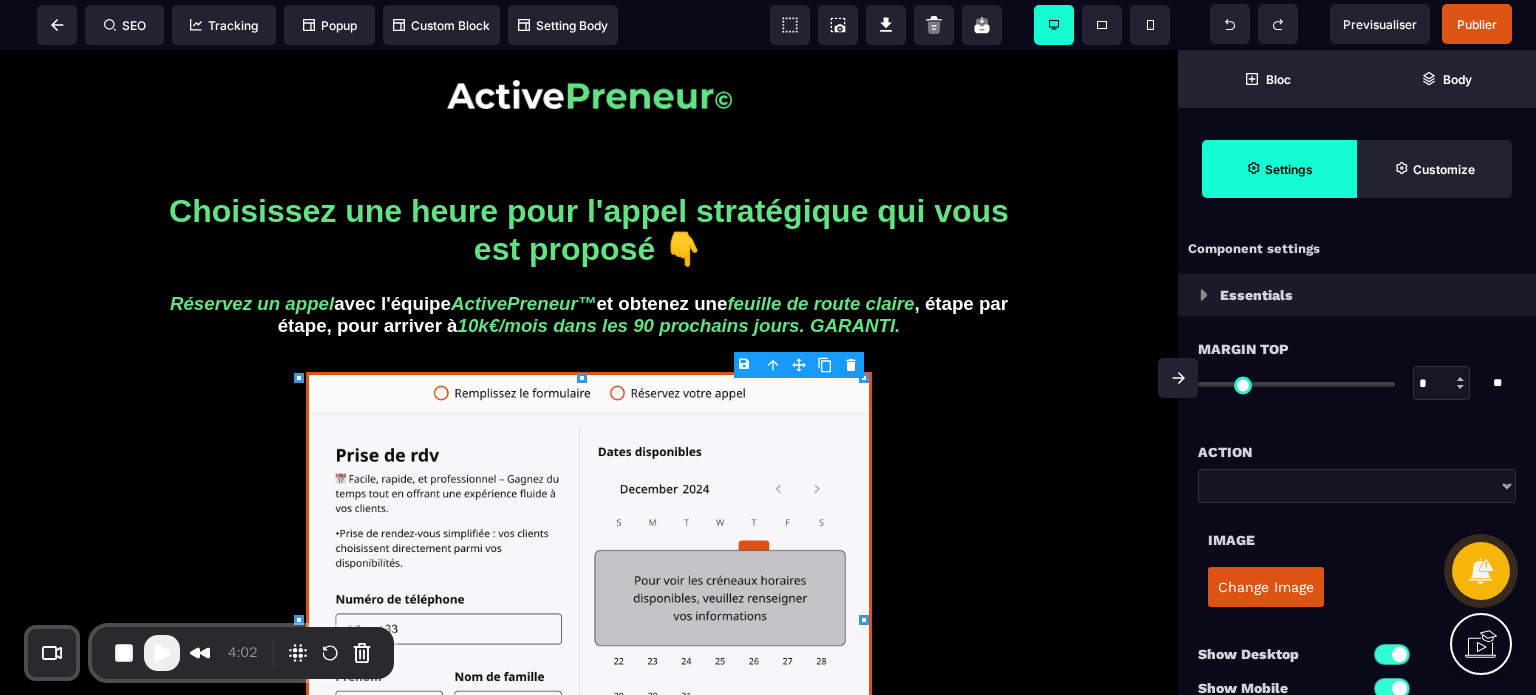 click on "B I U S
A *******
Image
SEO
Tracking
Popup" at bounding box center (768, 347) 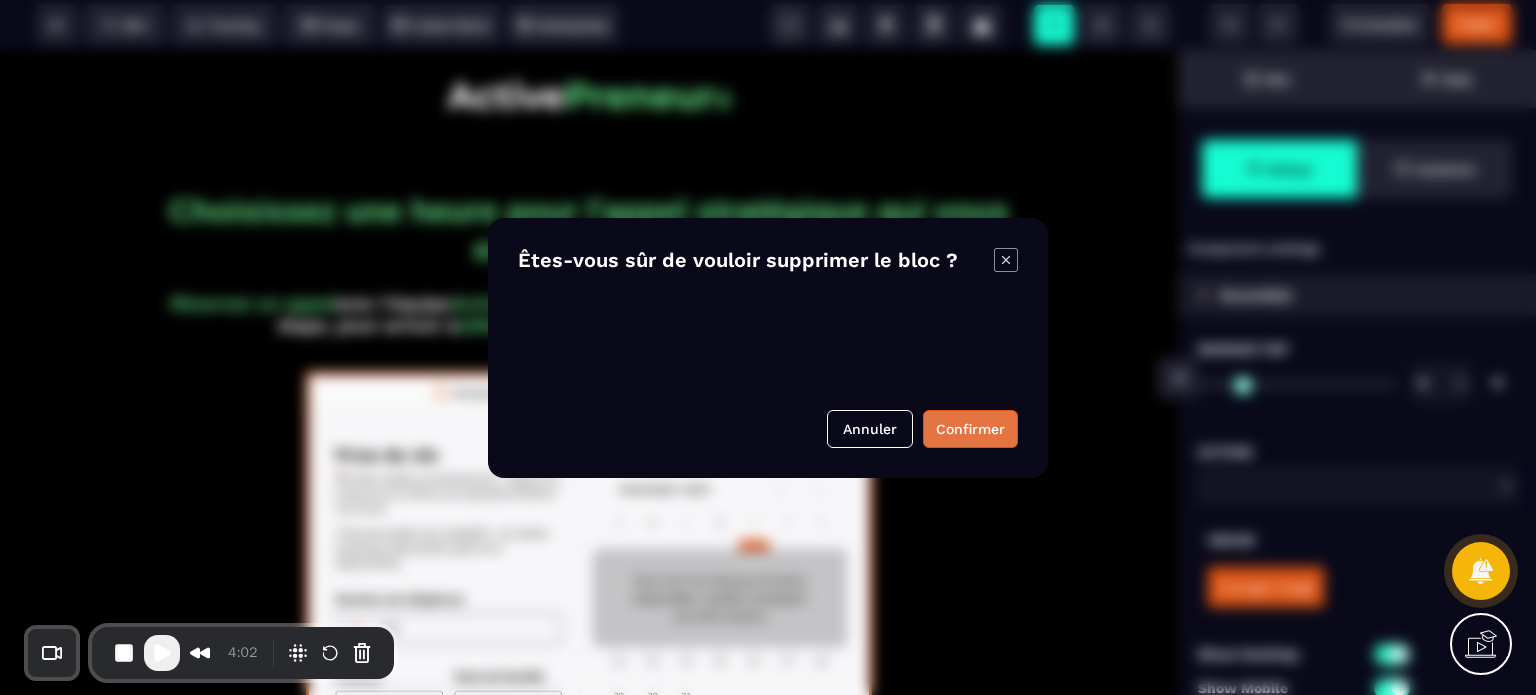click on "Confirmer" at bounding box center (970, 429) 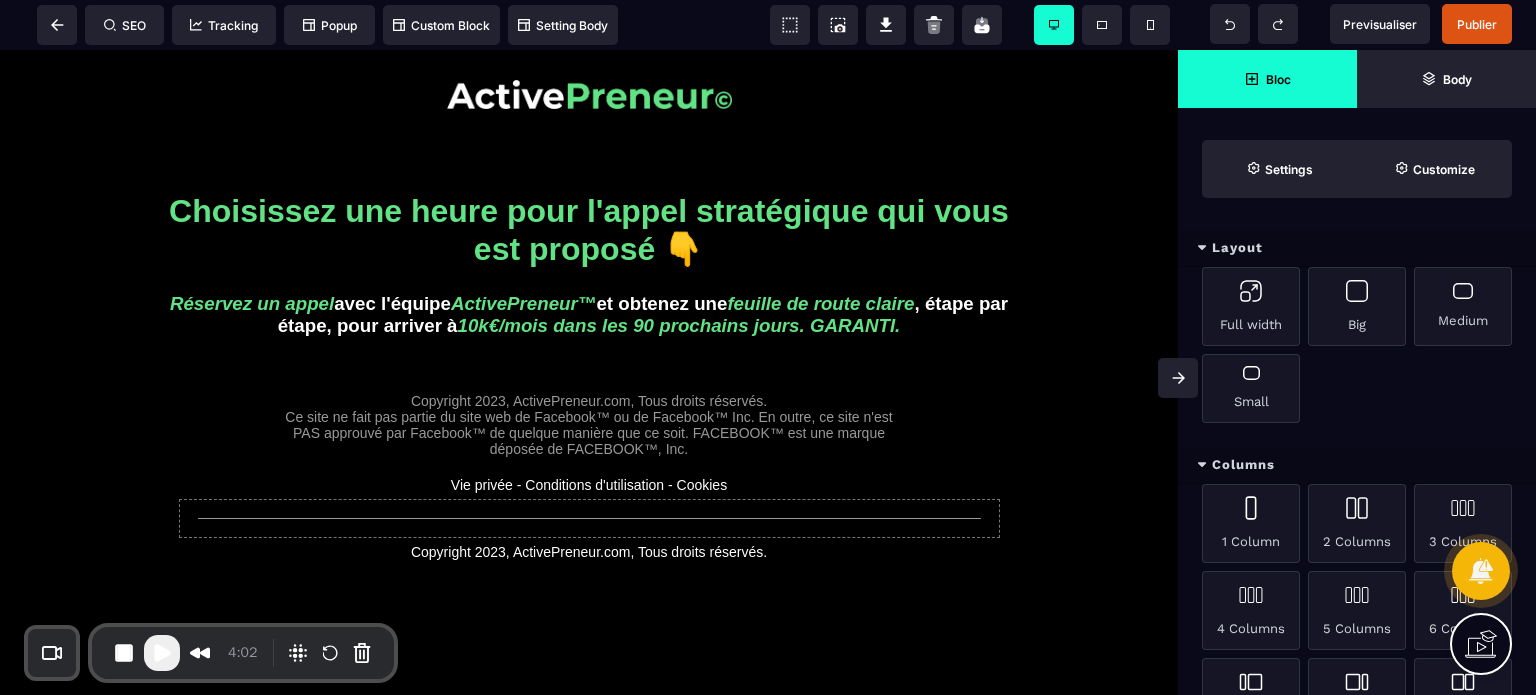 click on "Layout" at bounding box center (1357, 248) 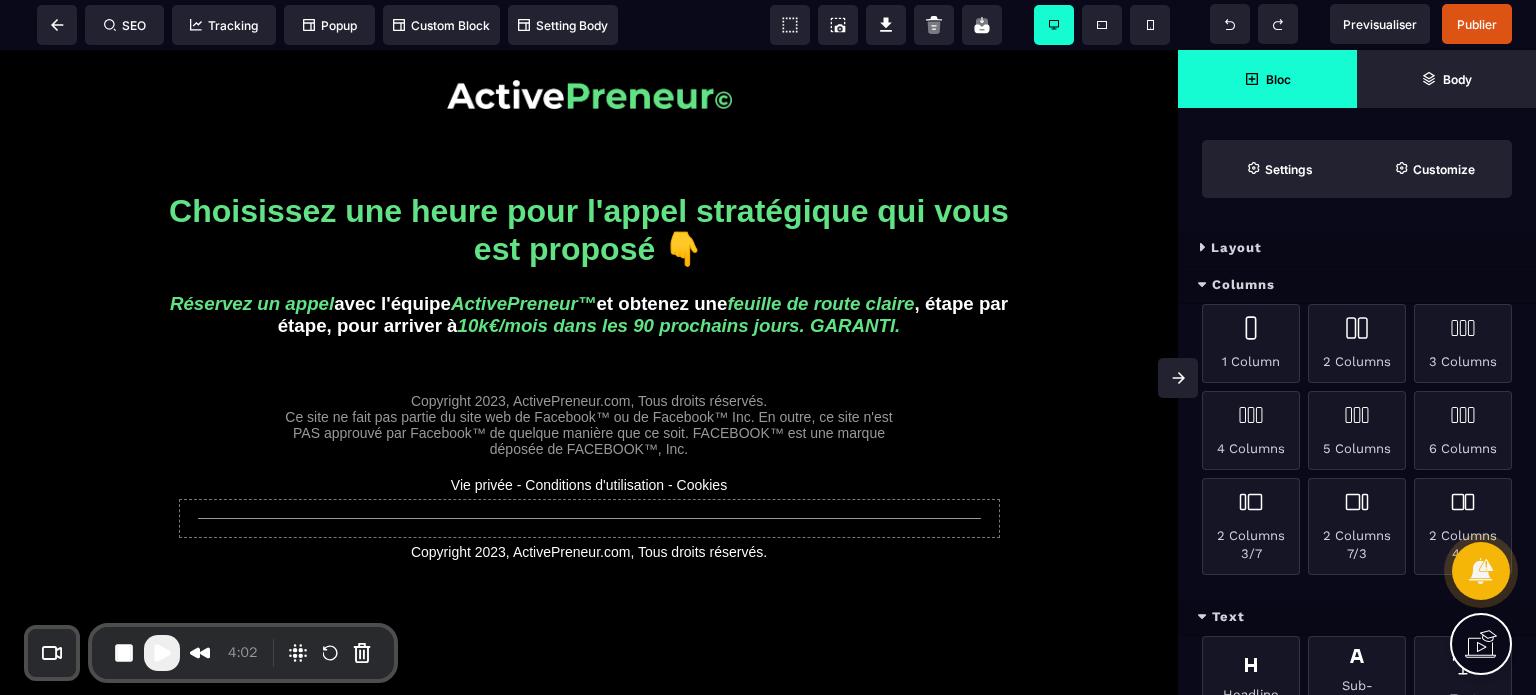 click on "Columns" at bounding box center (1357, 285) 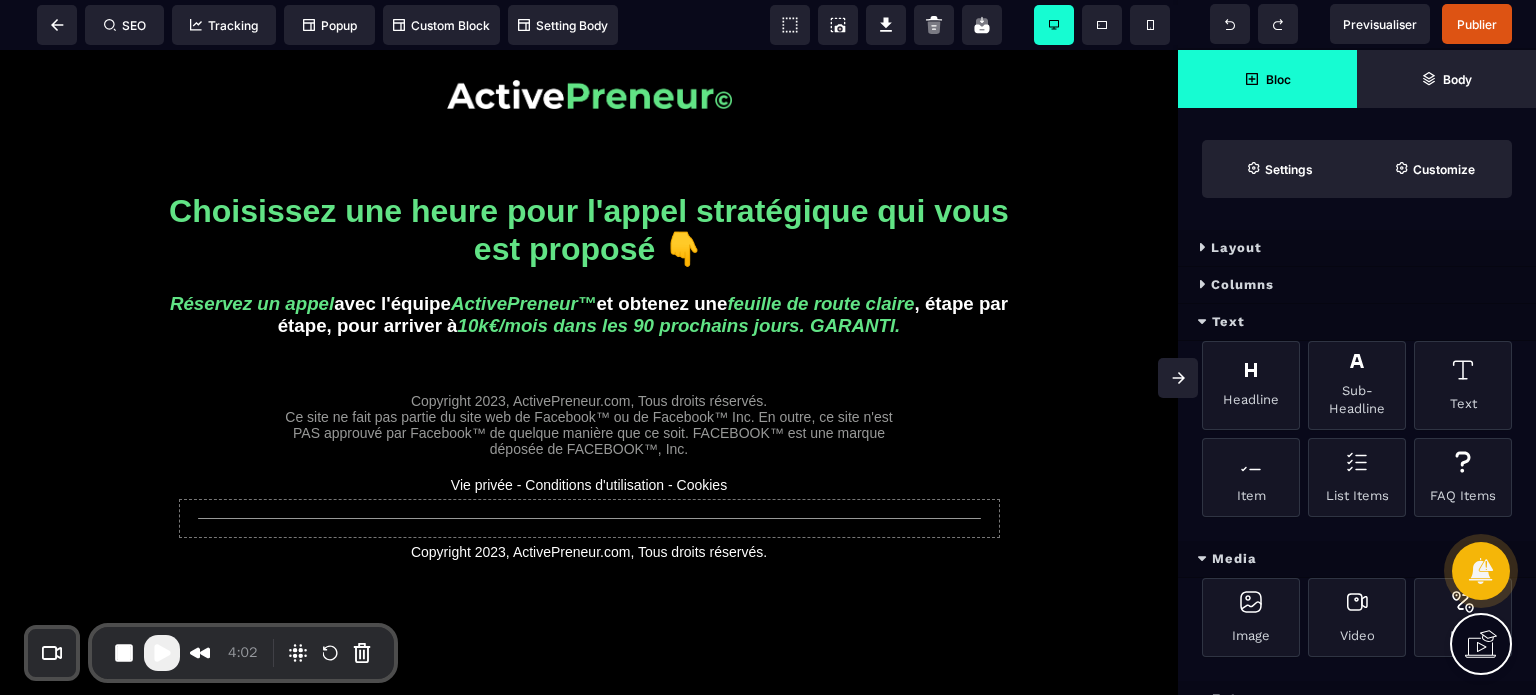 click on "Text" at bounding box center (1357, 322) 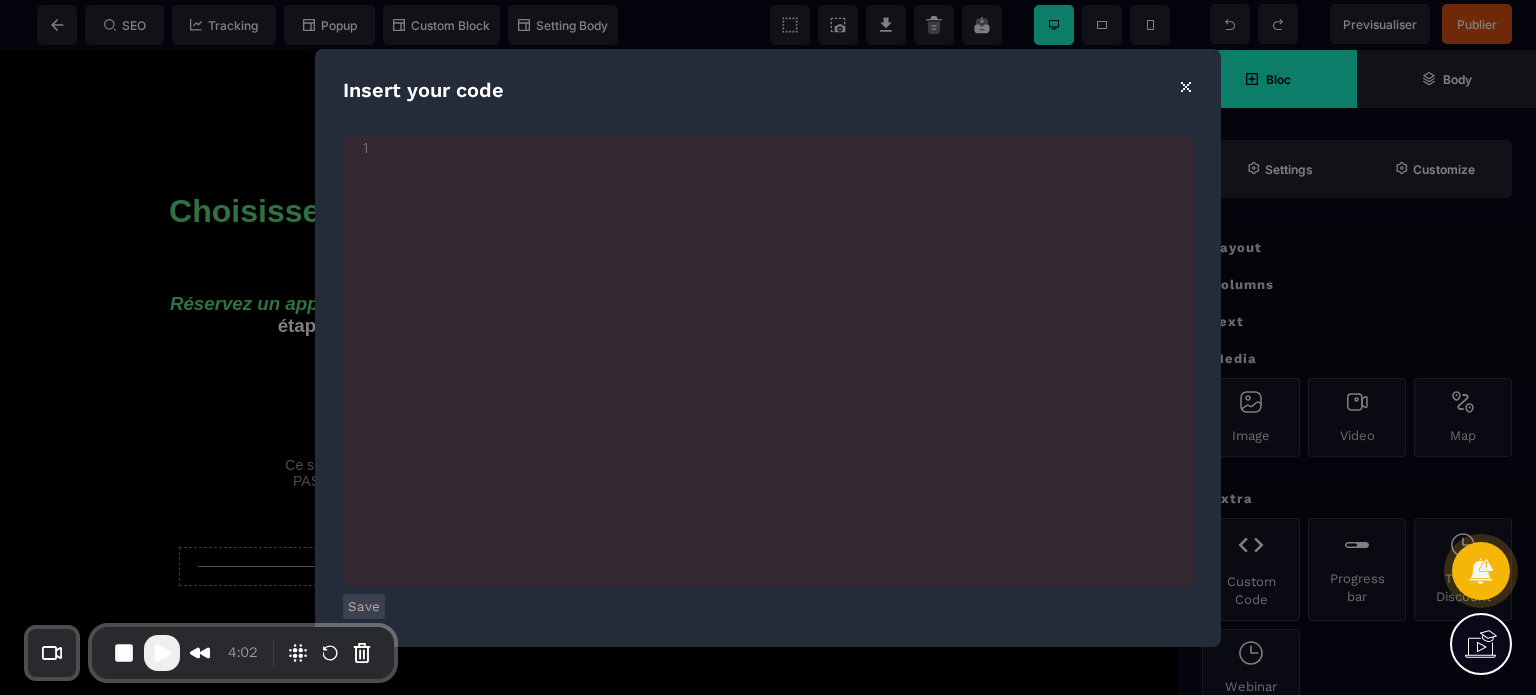 click on "xxxxxxxxxx 1   1 ​" at bounding box center (793, 386) 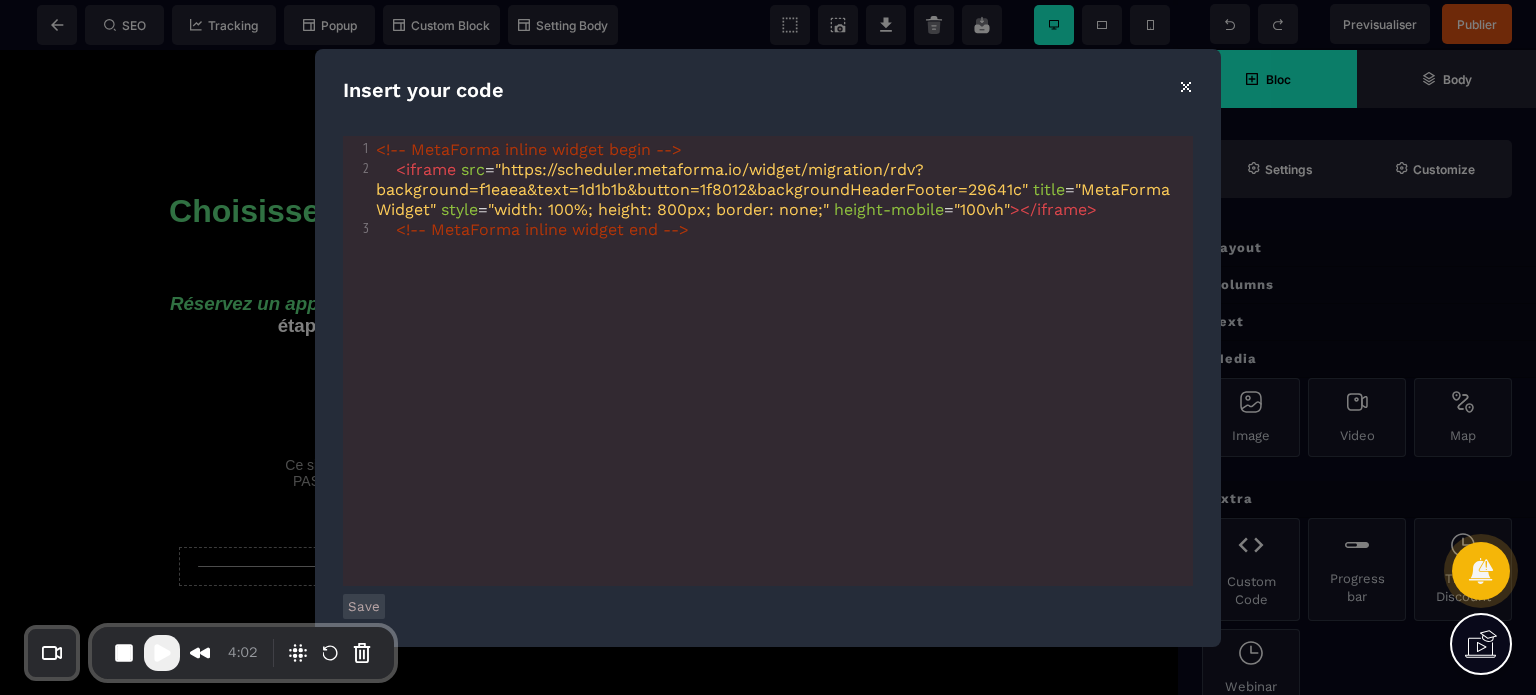 click on "Save" at bounding box center [364, 606] 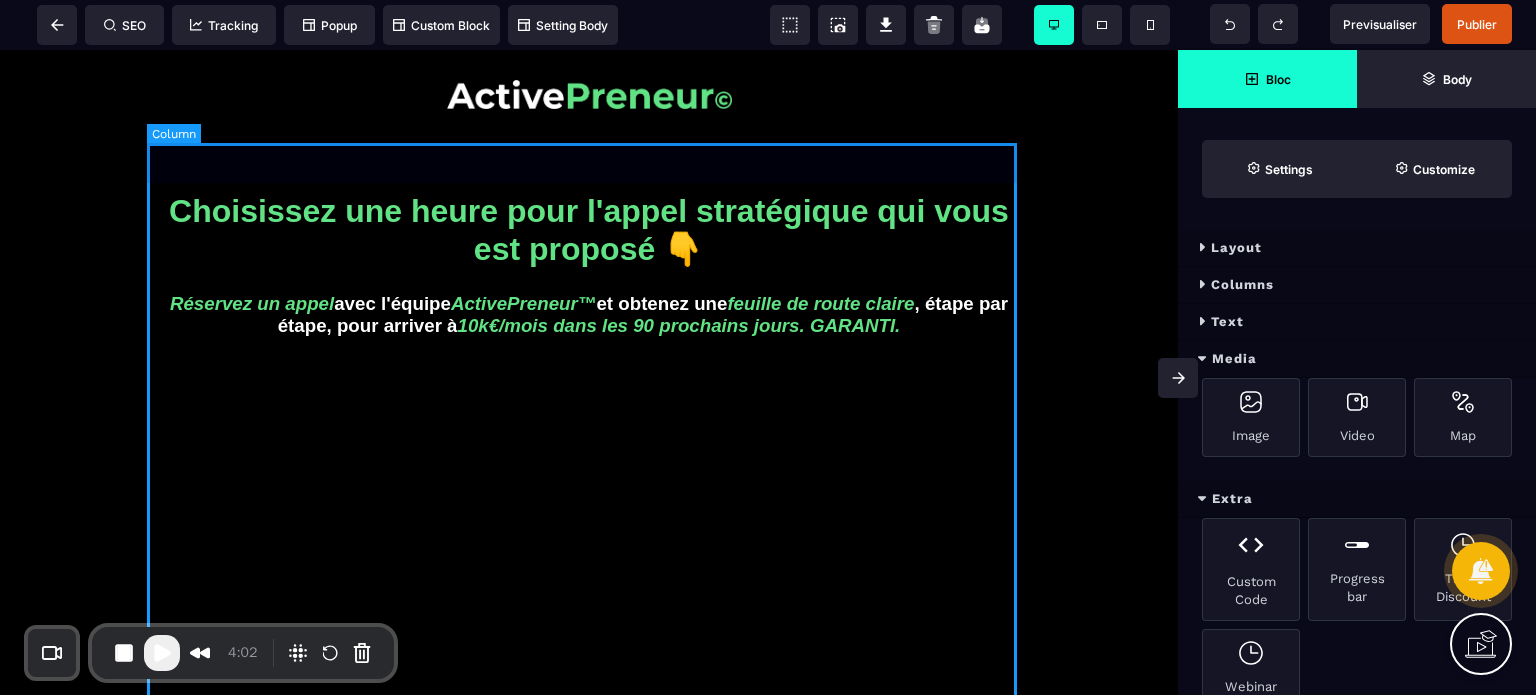 scroll, scrollTop: 0, scrollLeft: 0, axis: both 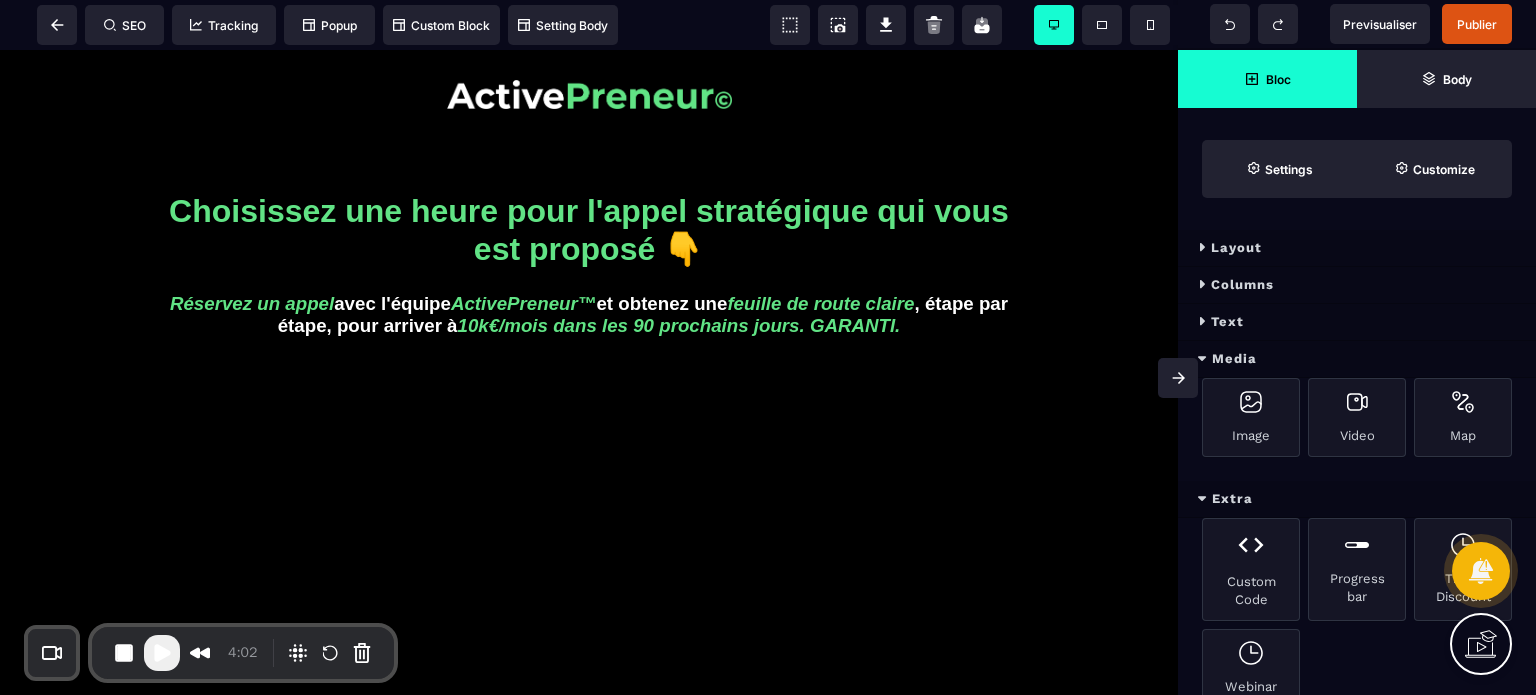 click 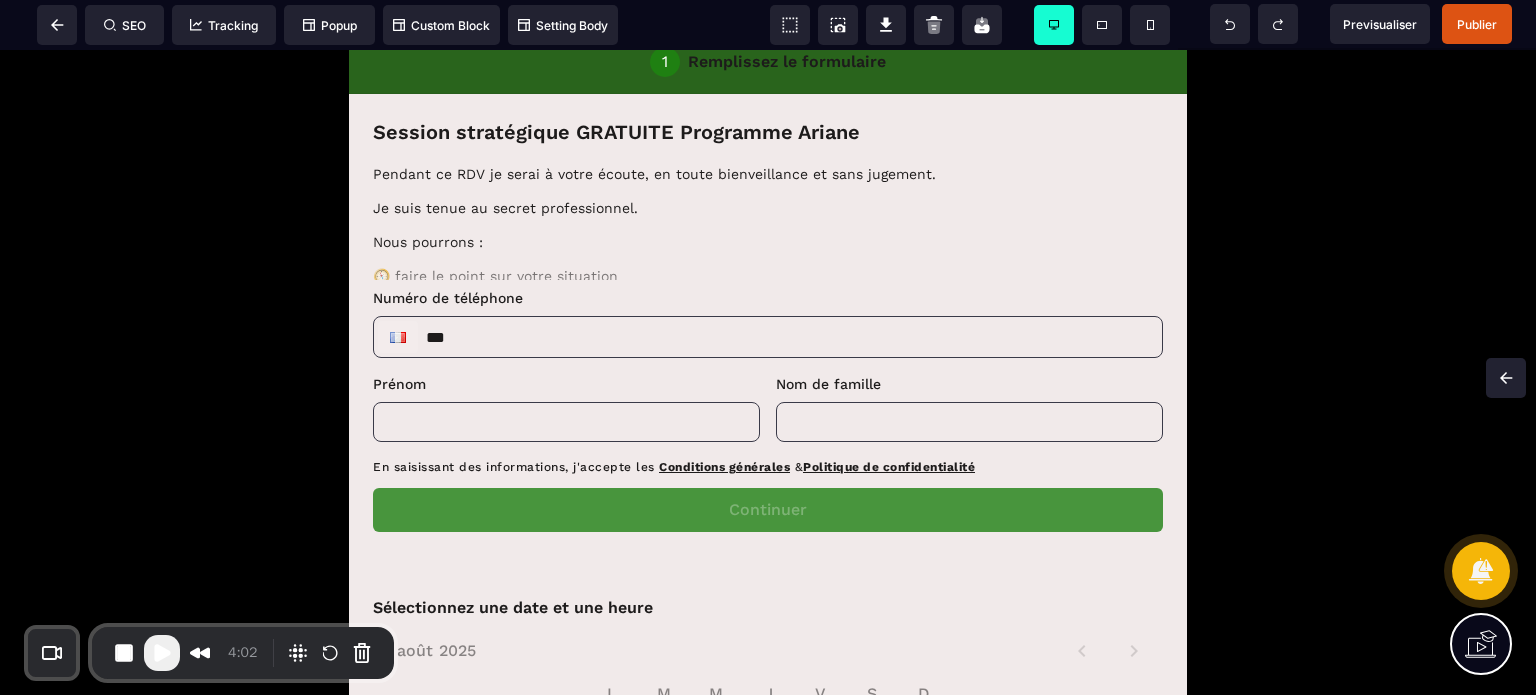 scroll, scrollTop: 532, scrollLeft: 0, axis: vertical 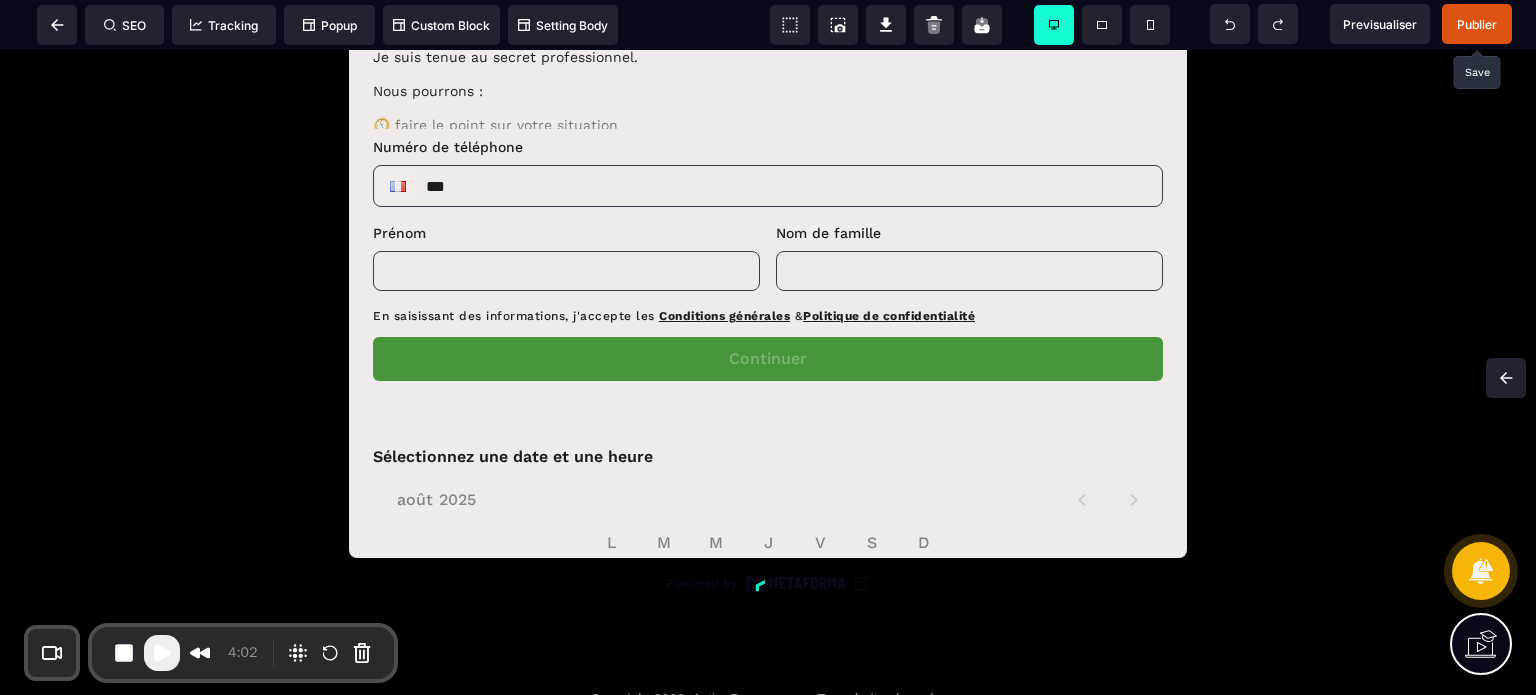 click on "Publier" at bounding box center [1477, 24] 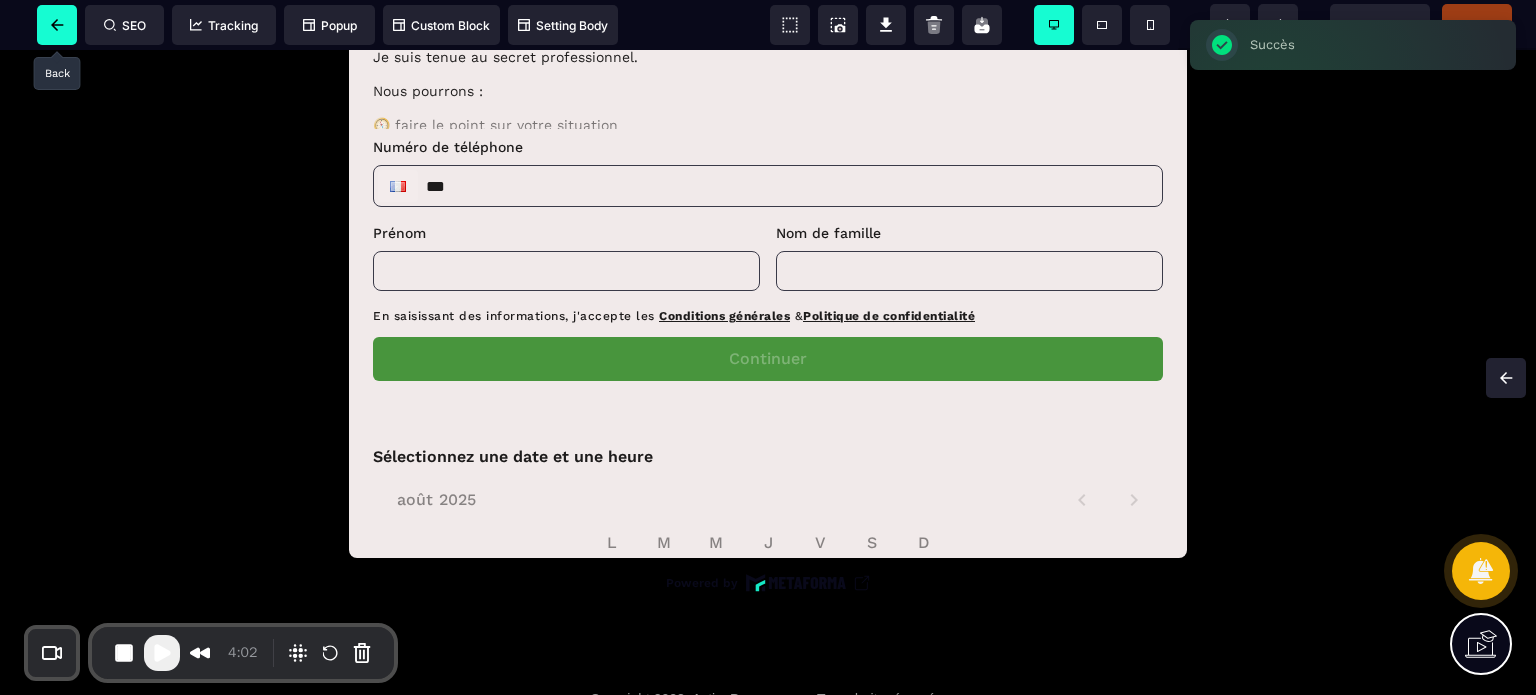 click 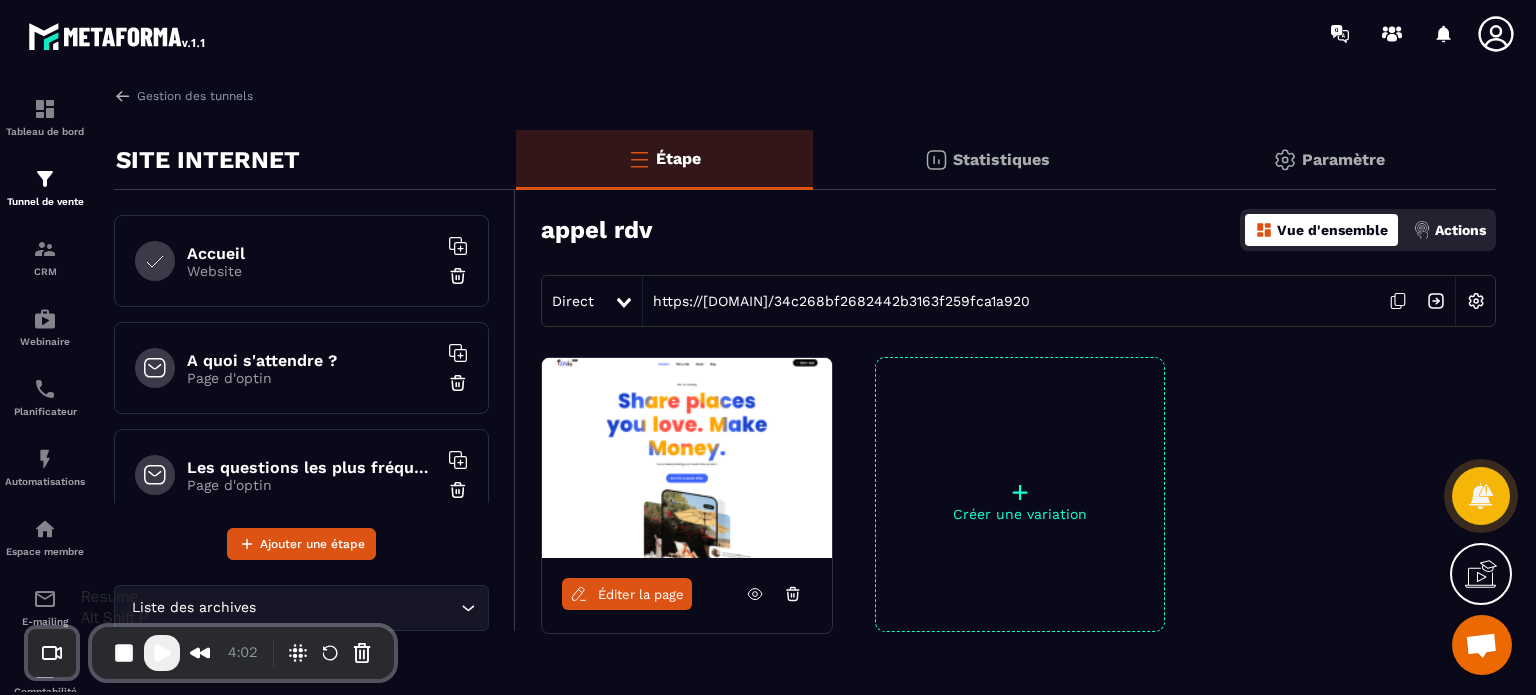click at bounding box center [162, 653] 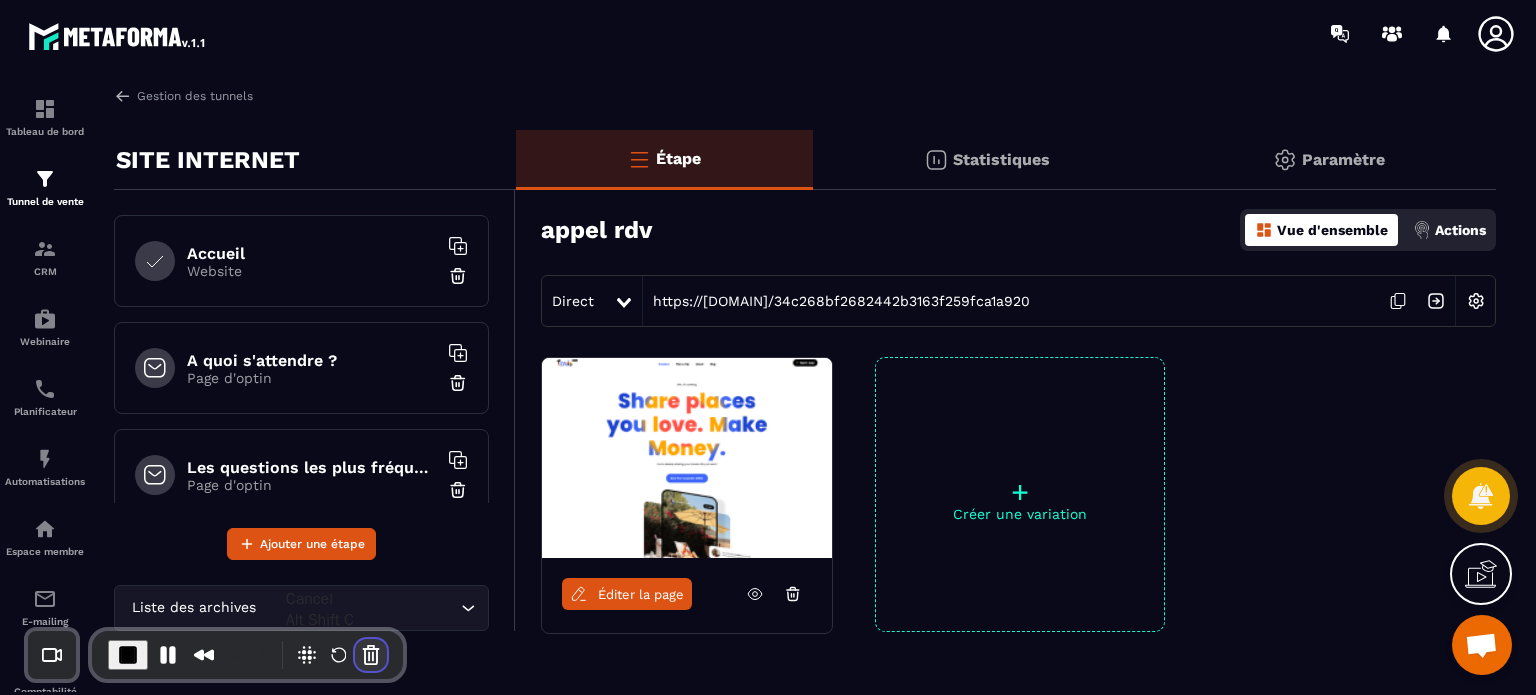 click at bounding box center (371, 655) 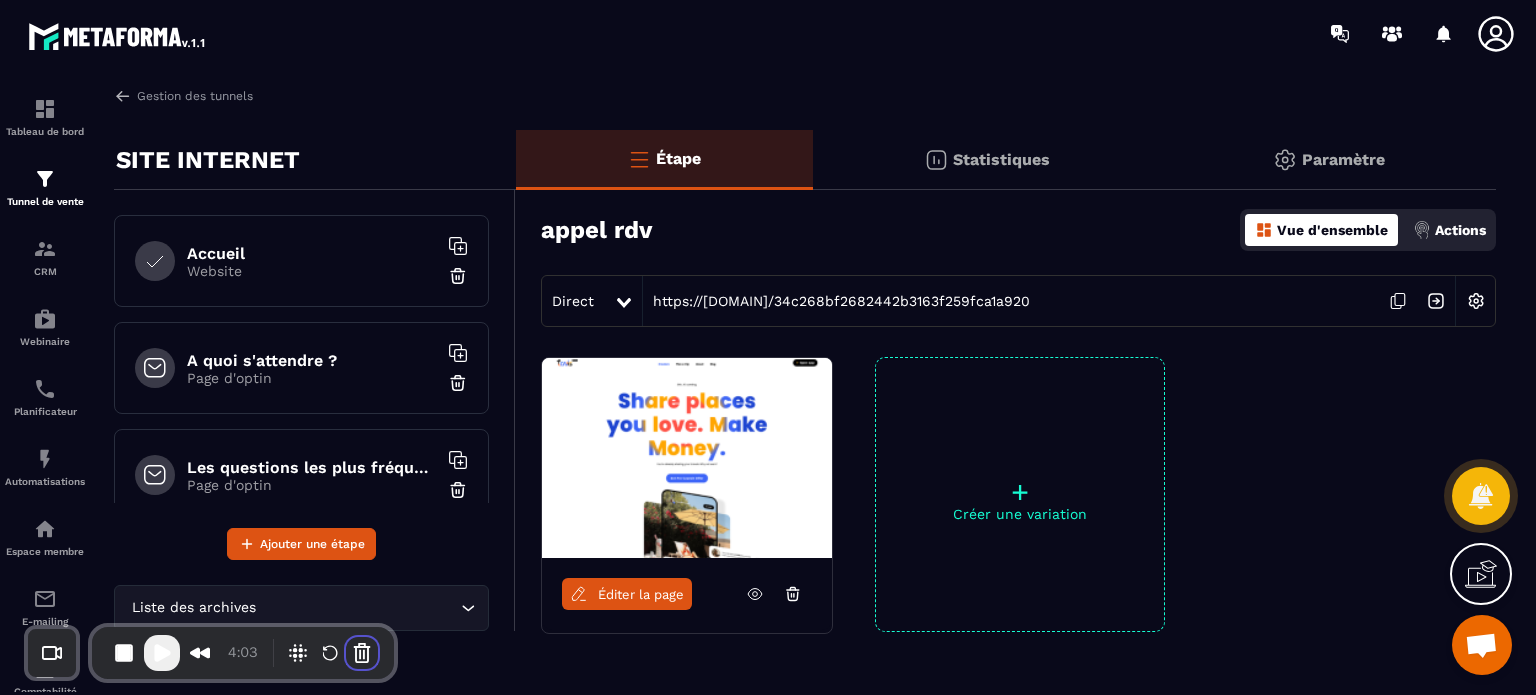 click on "Cancel recording" at bounding box center (599, 875) 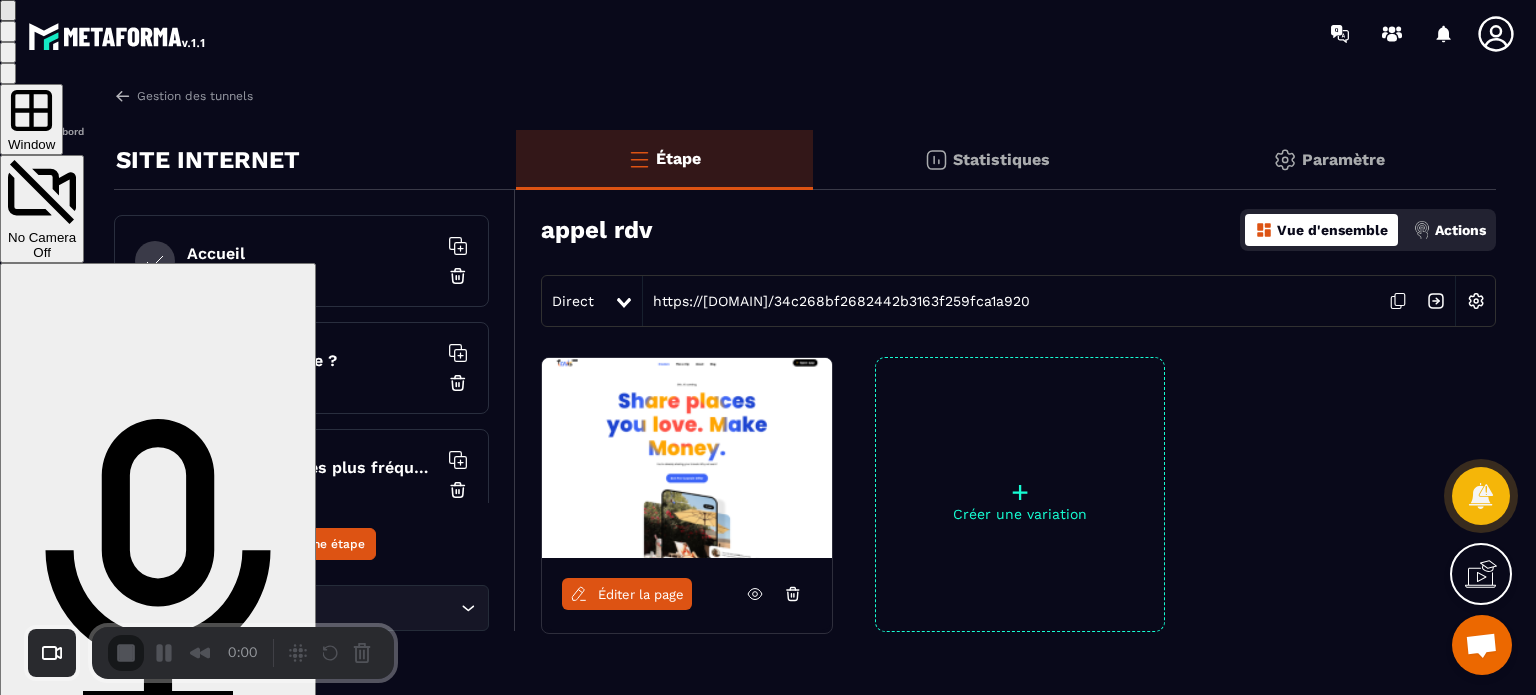 click on "Start Recording" at bounding box center (54, 765) 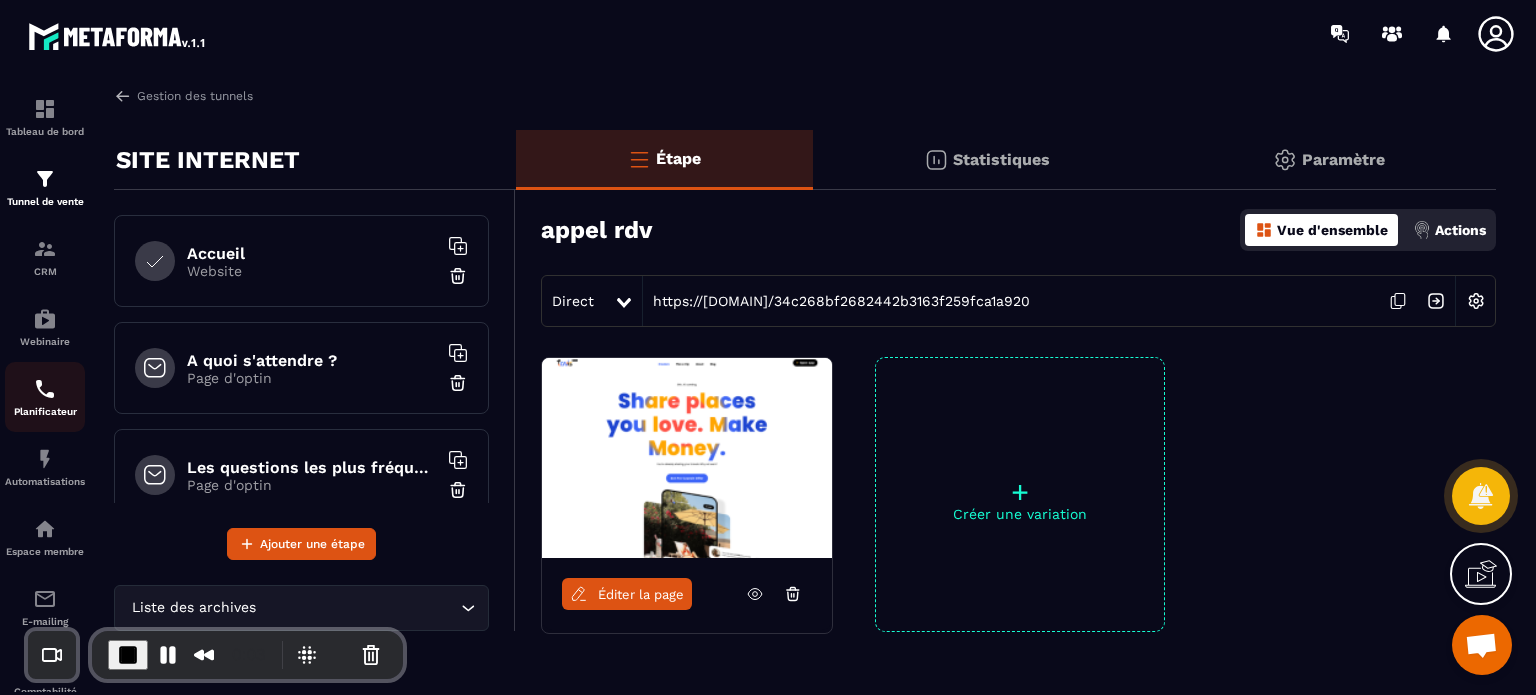 click on "Planificateur" at bounding box center [45, 411] 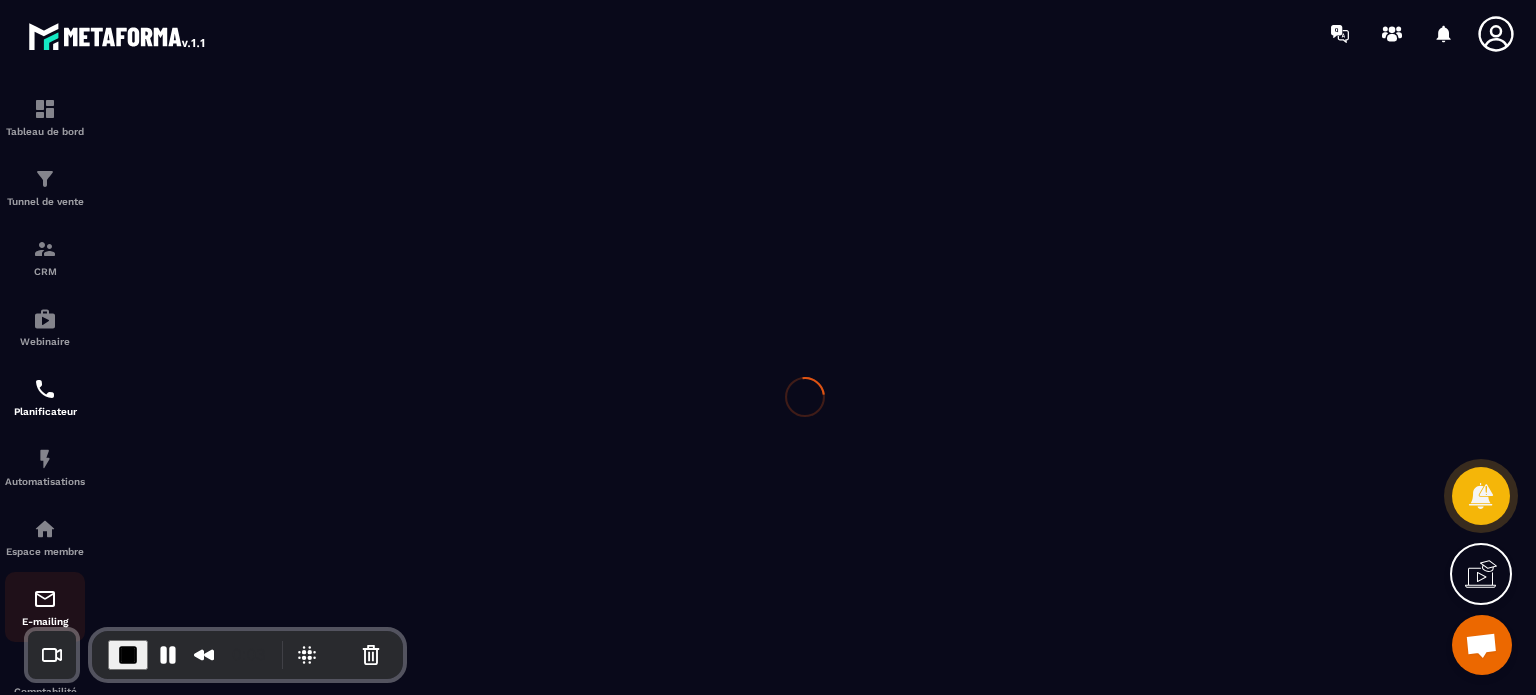 scroll, scrollTop: 0, scrollLeft: 0, axis: both 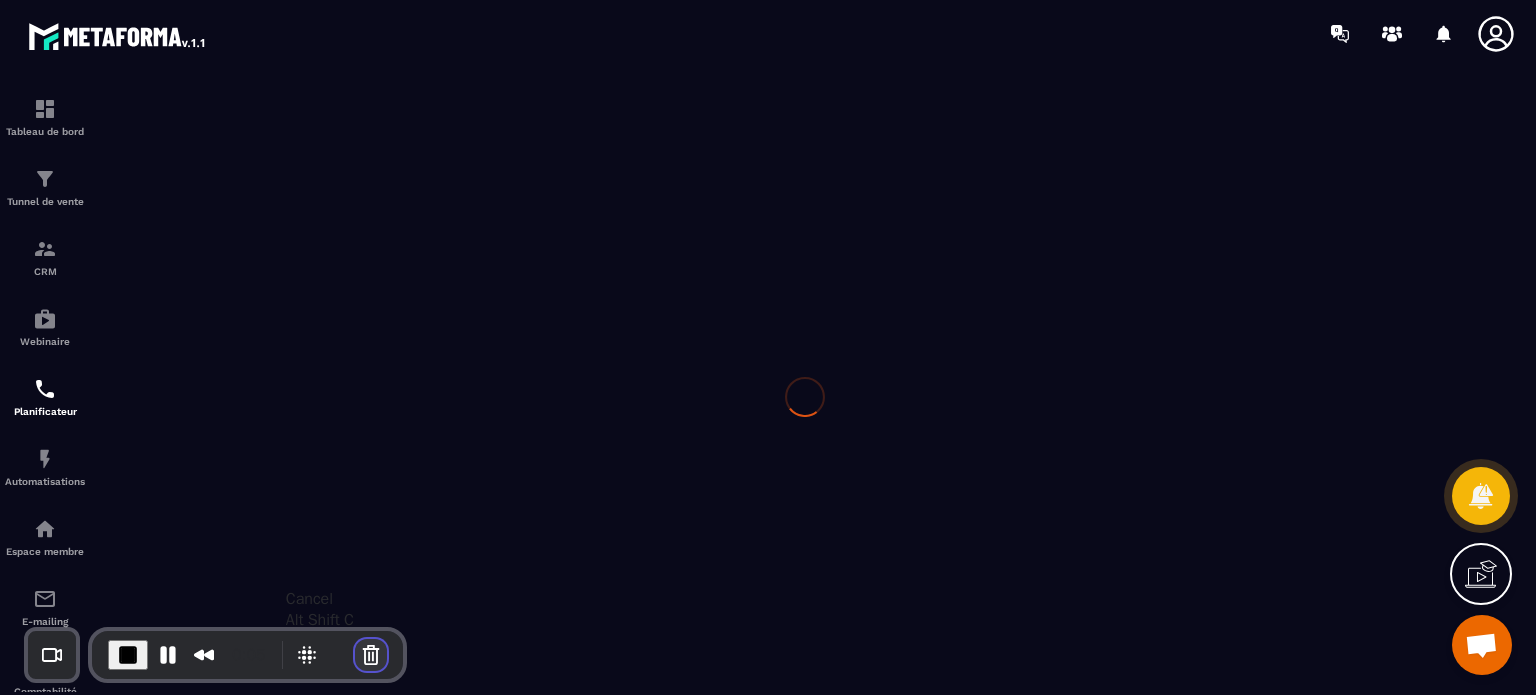 click at bounding box center [371, 655] 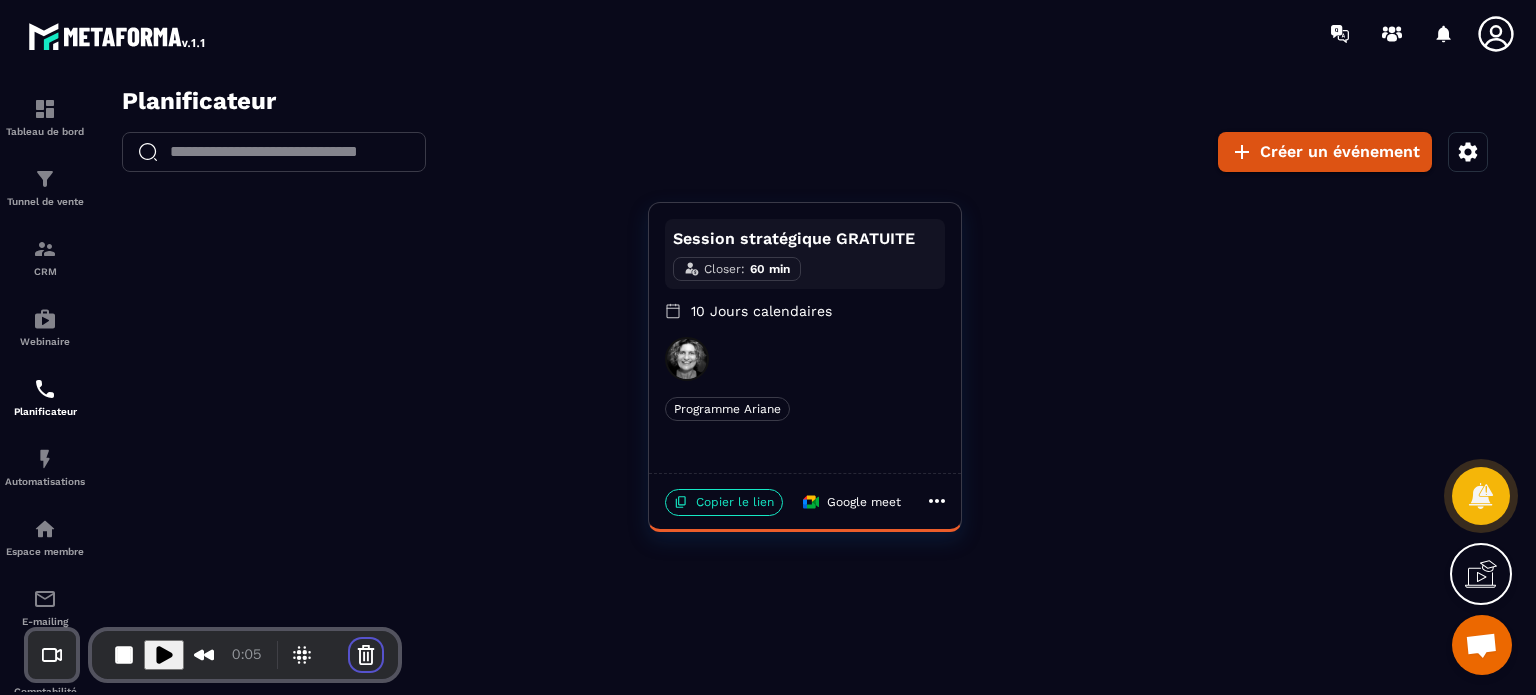 click on "Cancel recording" at bounding box center [599, 875] 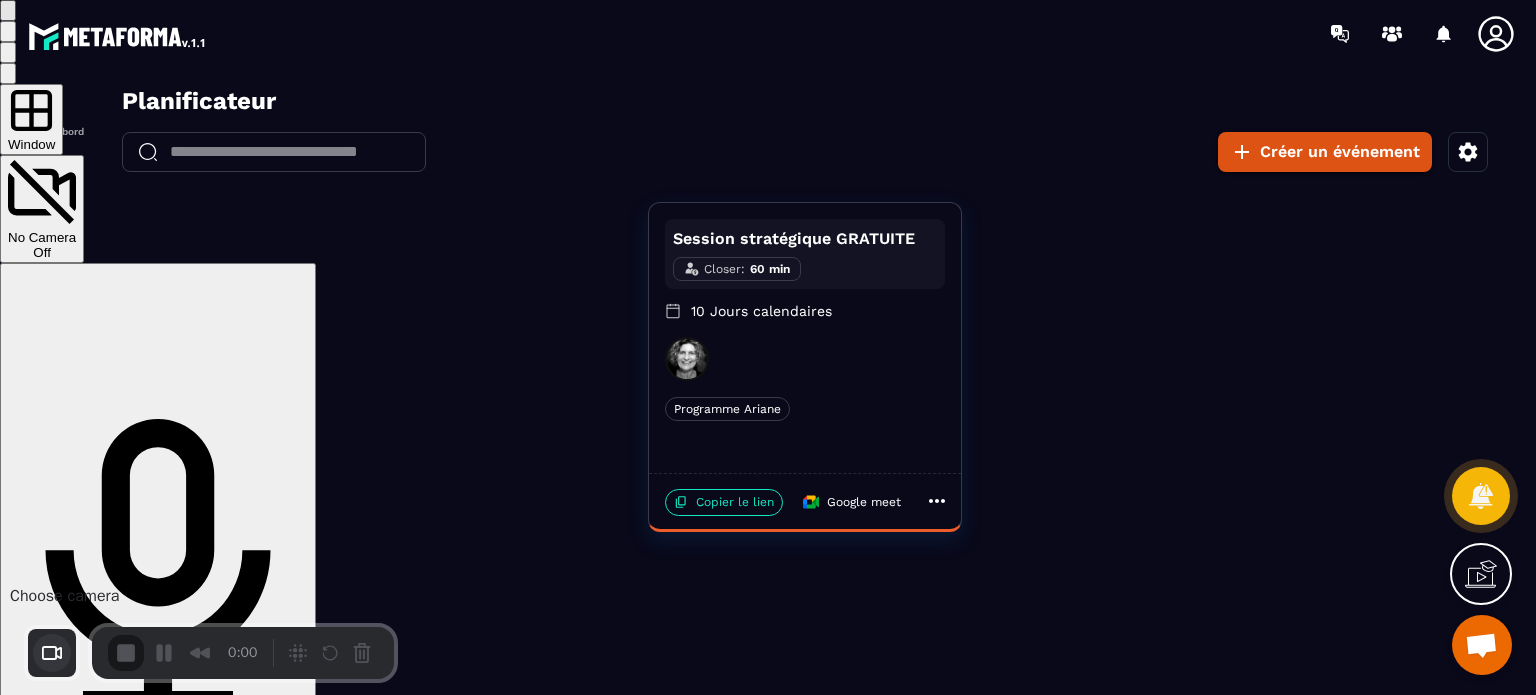 click at bounding box center (52, 653) 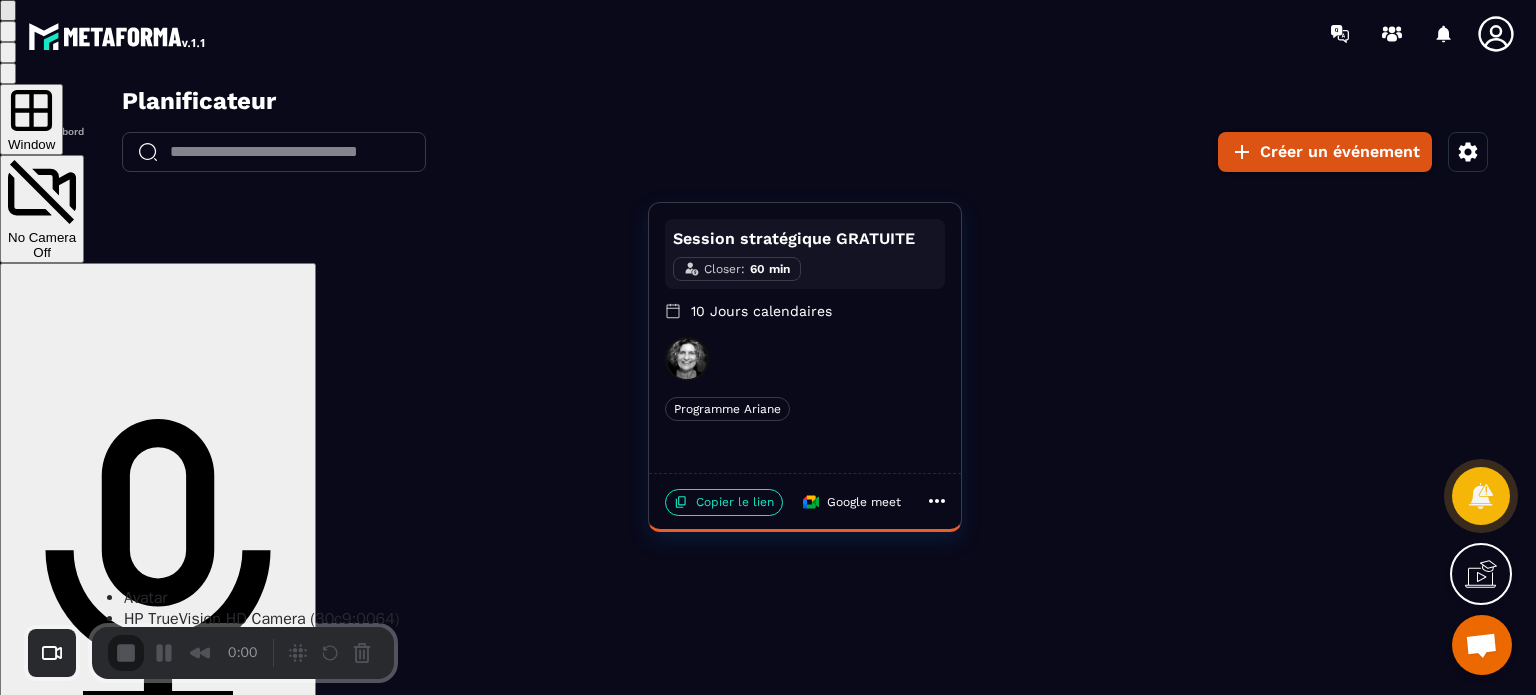 click on "Avatar" at bounding box center [145, 598] 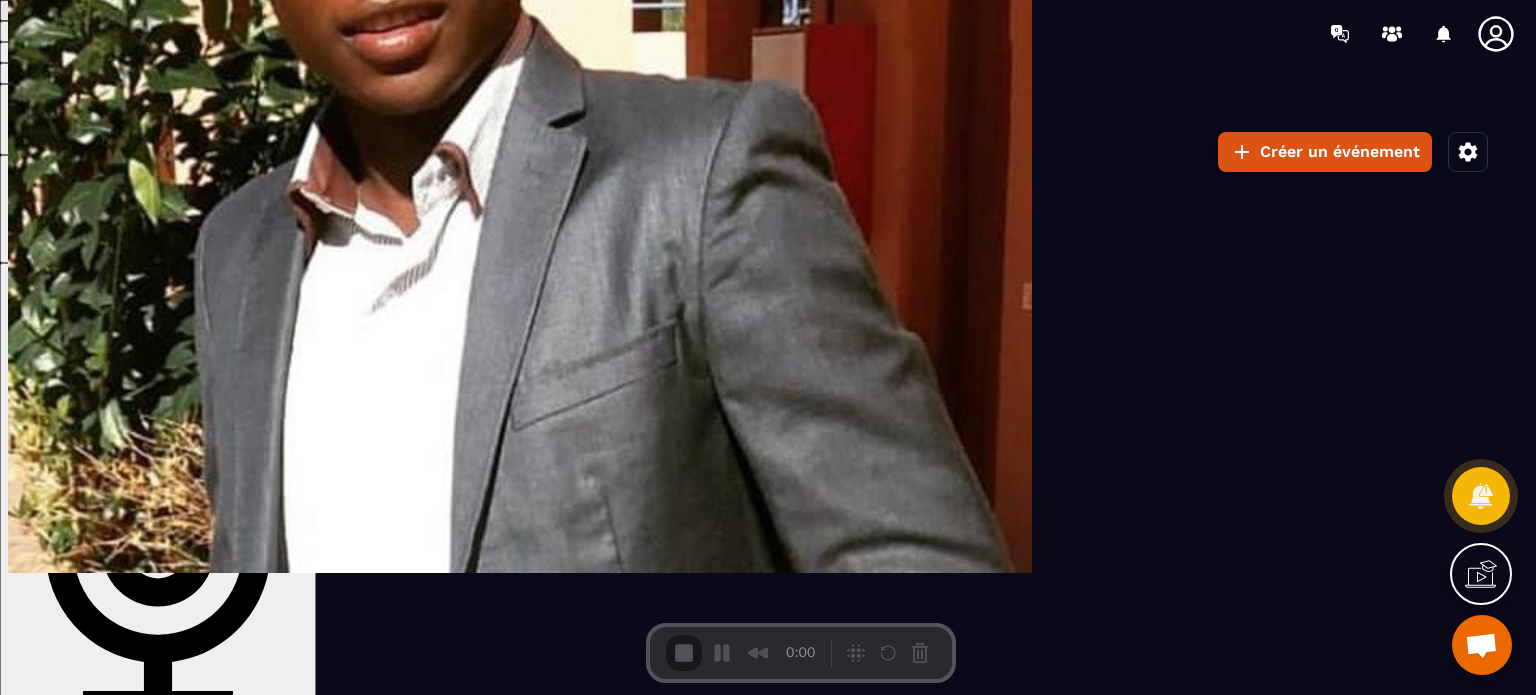 click on "Start Recording" at bounding box center (54, 765) 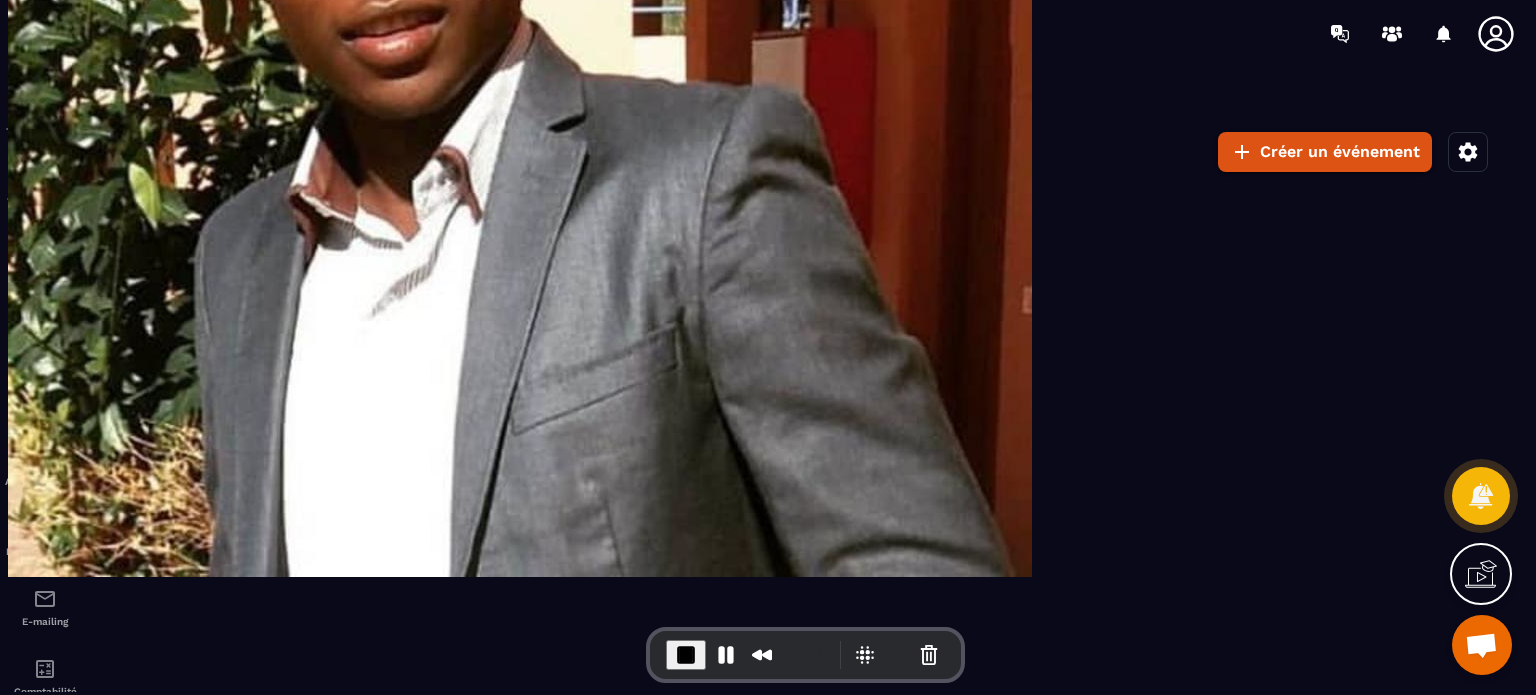 click 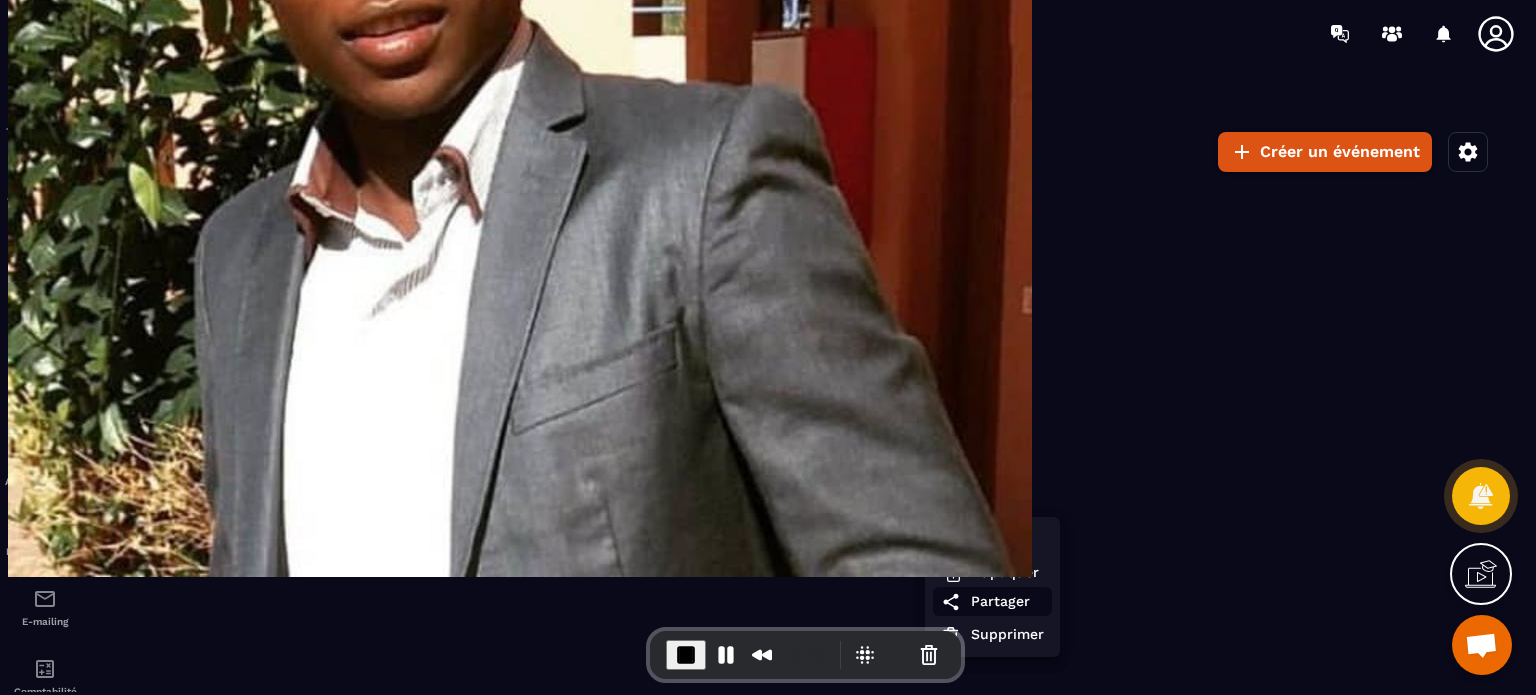 click on "Partager" at bounding box center [1007, 601] 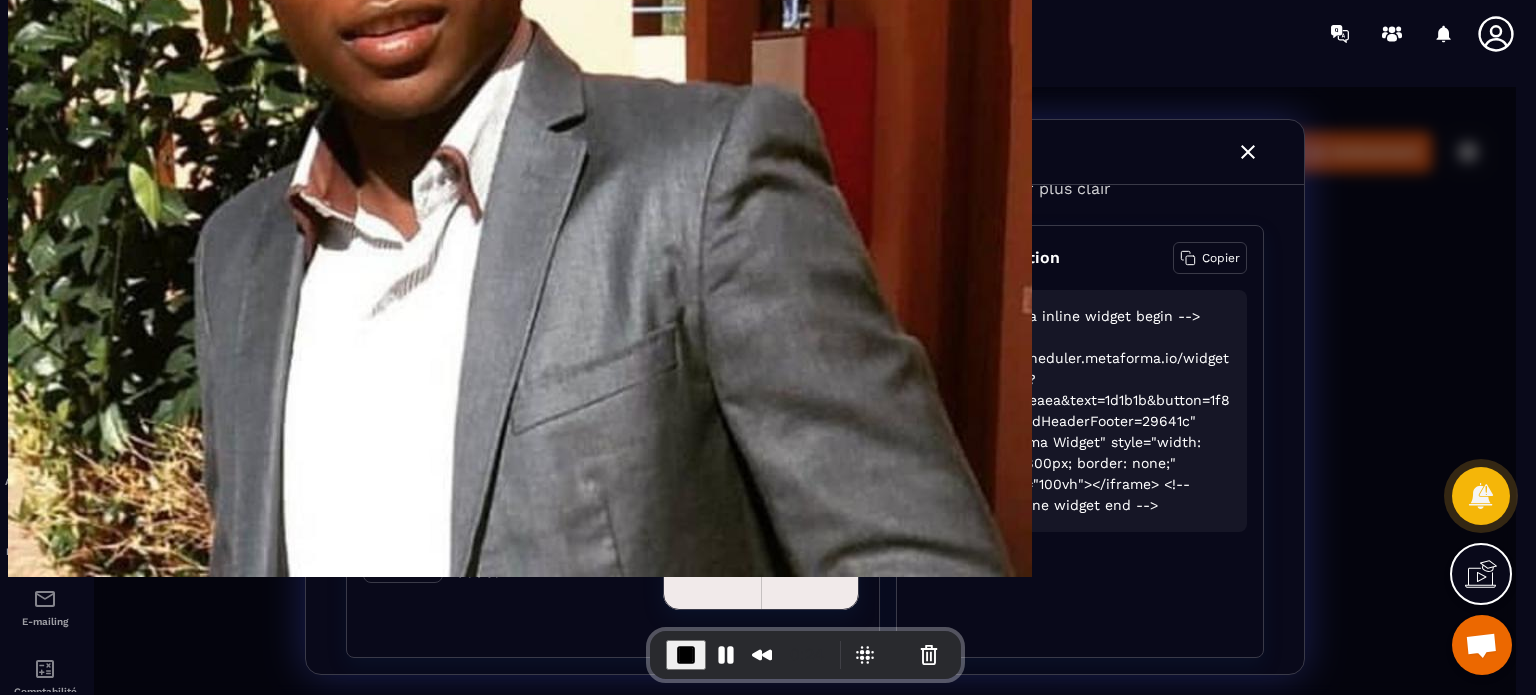 scroll, scrollTop: 140, scrollLeft: 0, axis: vertical 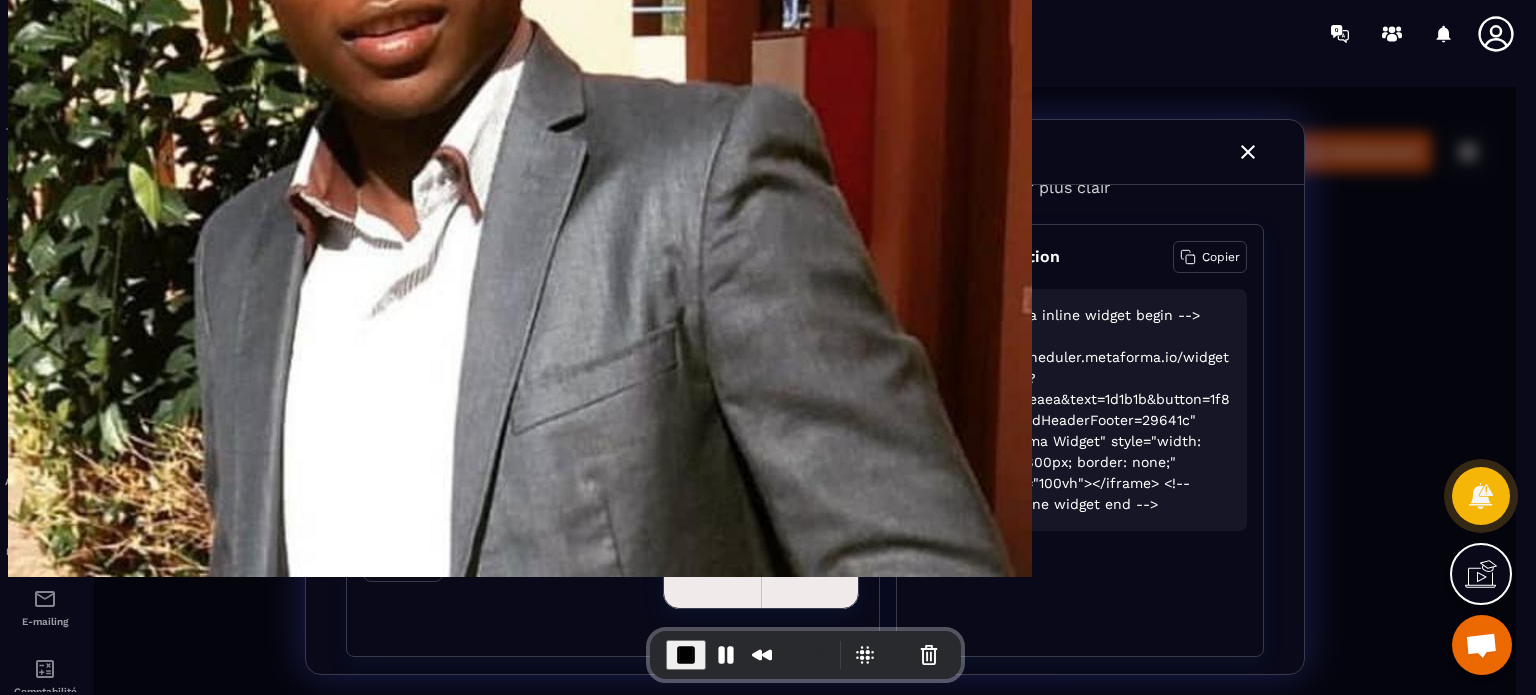 click on "Preview" at bounding box center (821, 257) 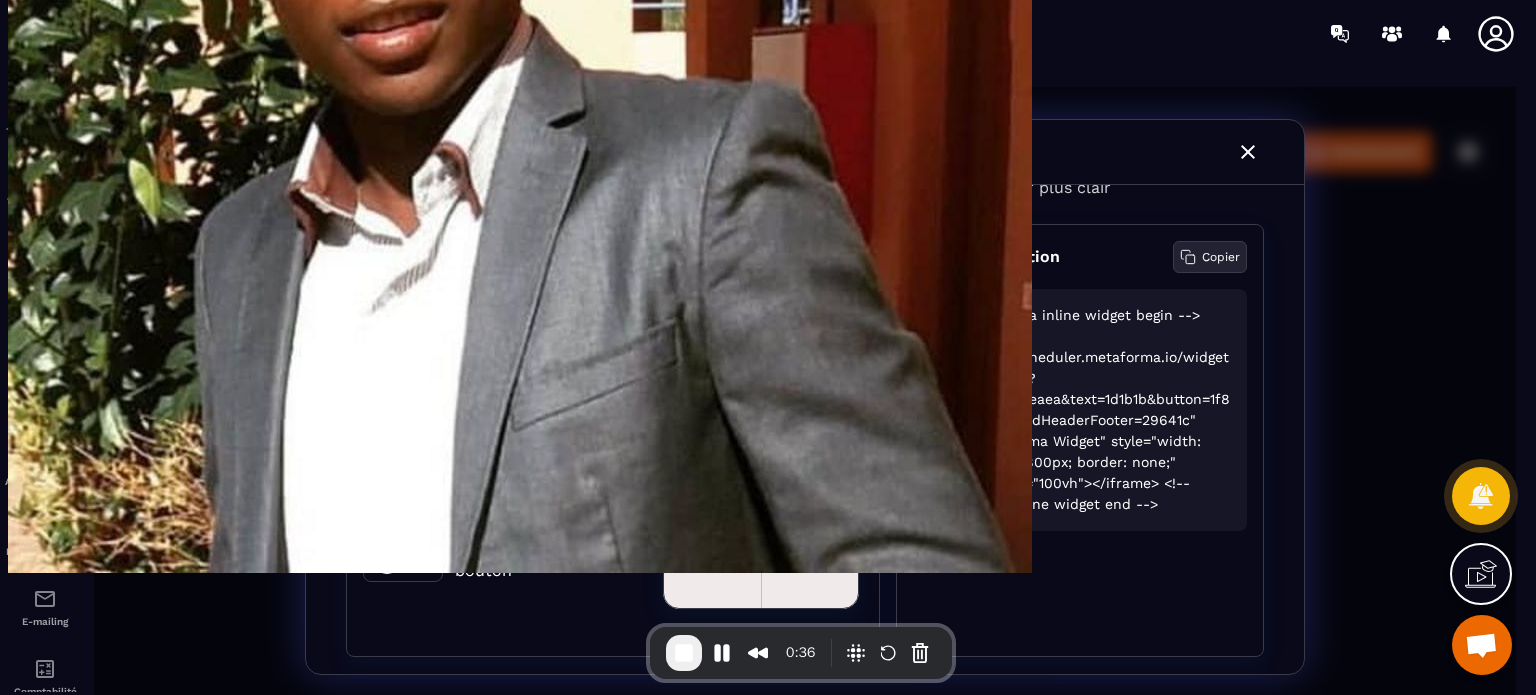 click on "Copier" at bounding box center (1221, 257) 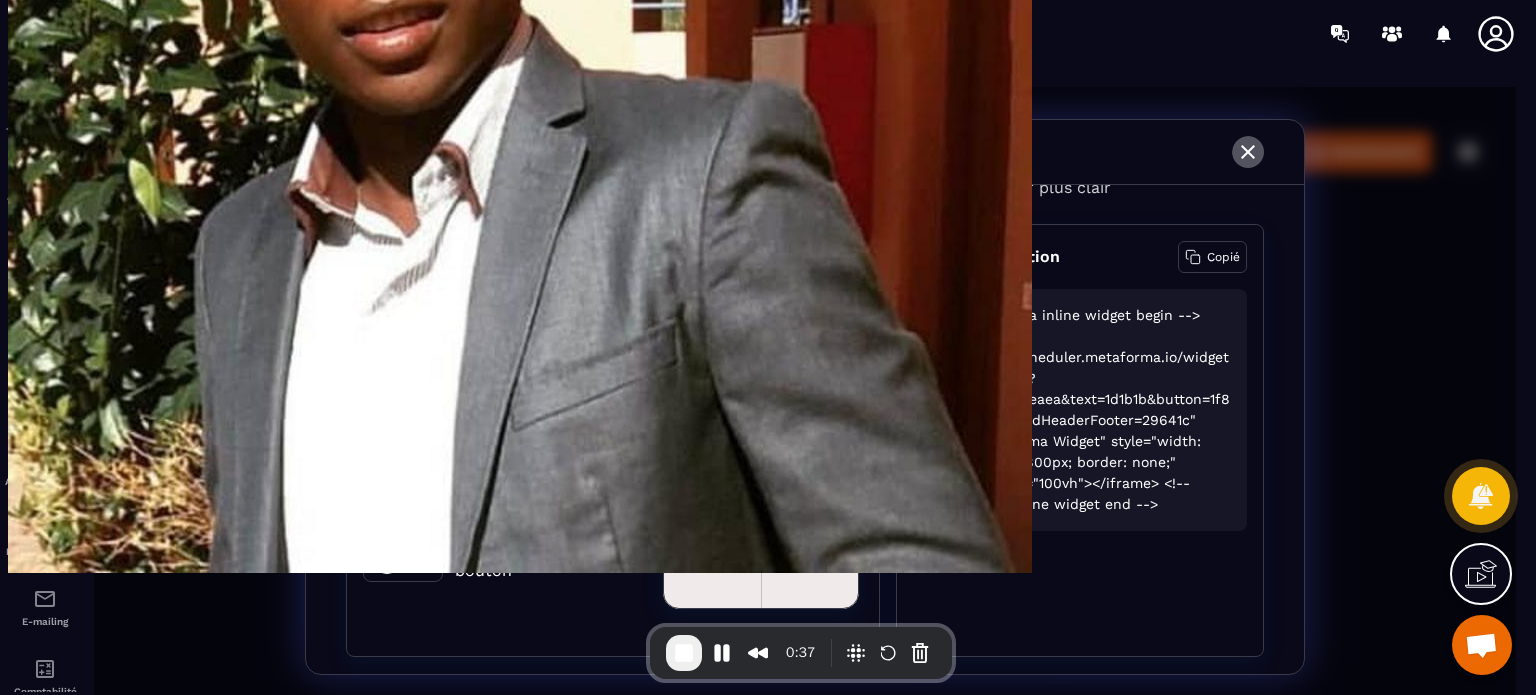 click 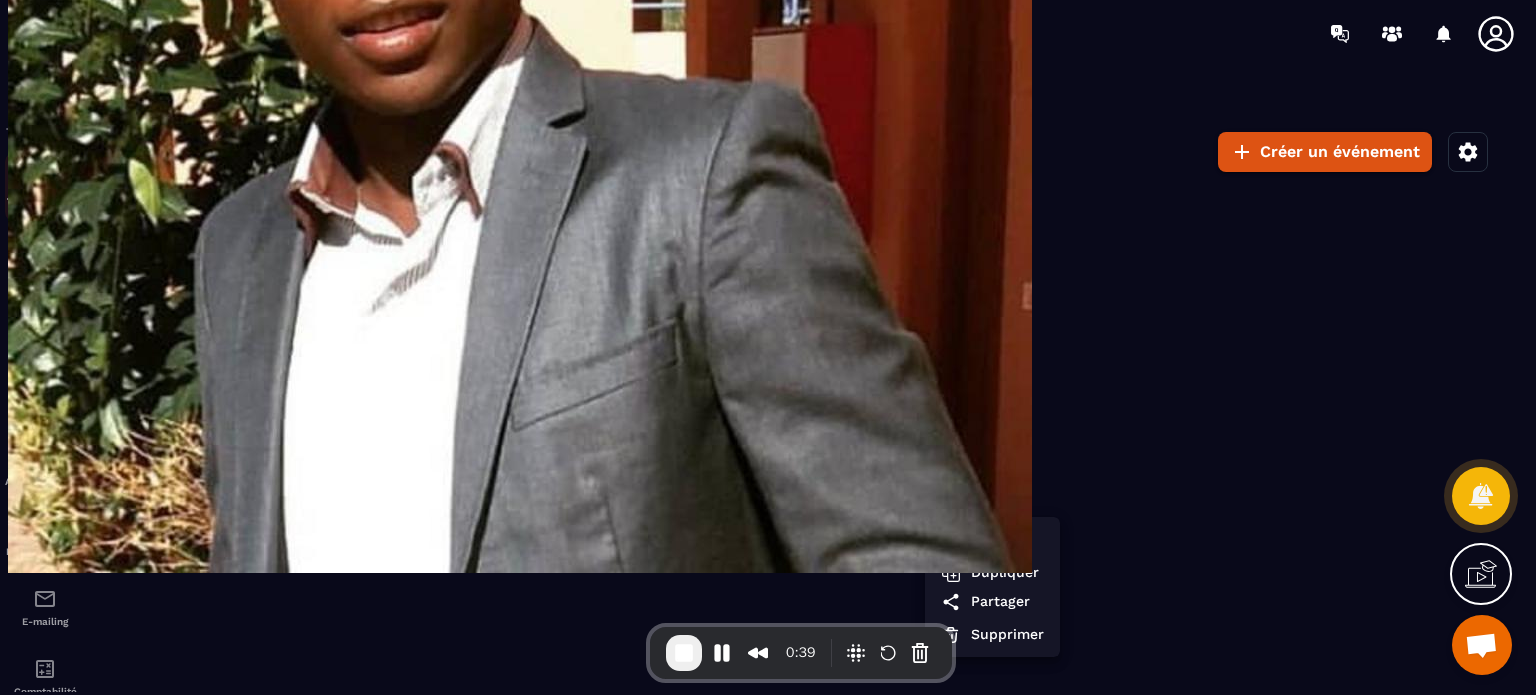 click at bounding box center (45, 179) 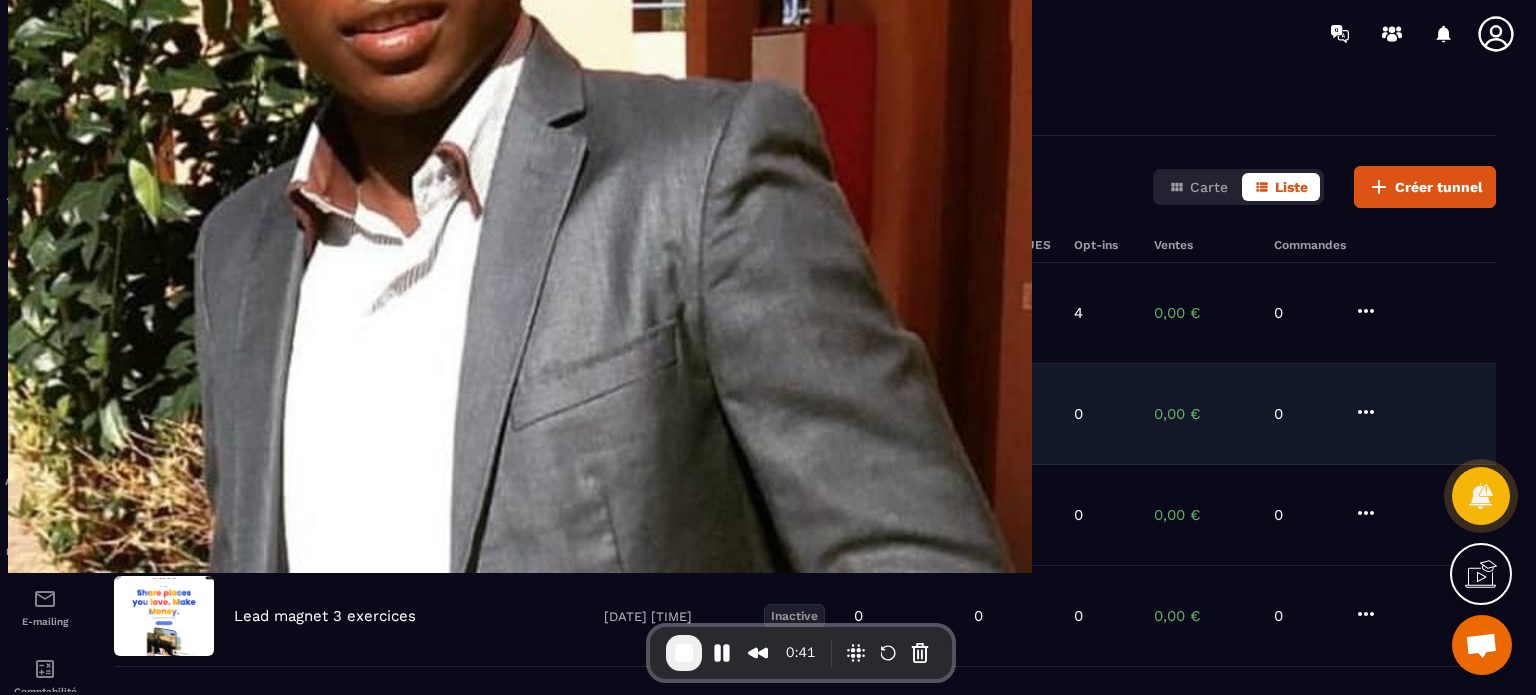 click on "SITE INTERNET 12/05/2025 13:09 Active 37 84 0 0,00 € 0" 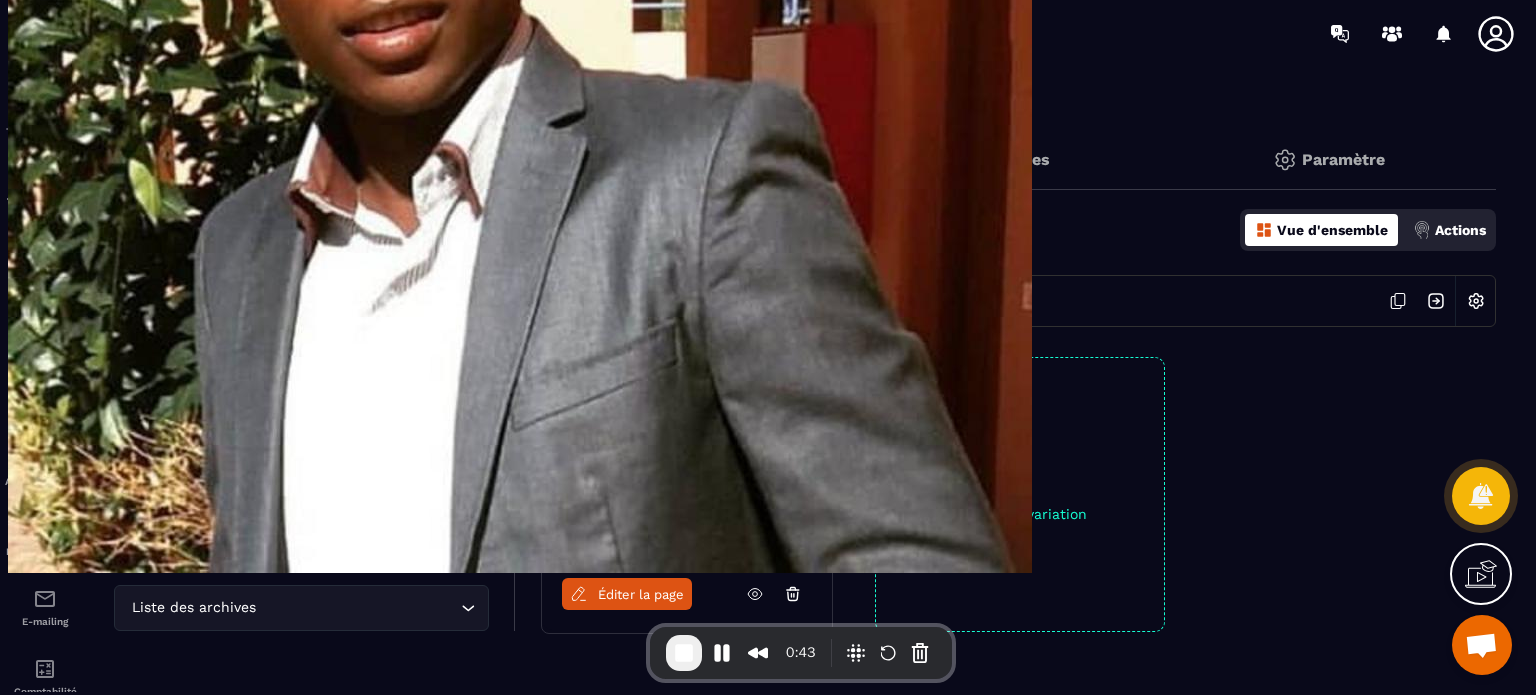 scroll, scrollTop: 351, scrollLeft: 0, axis: vertical 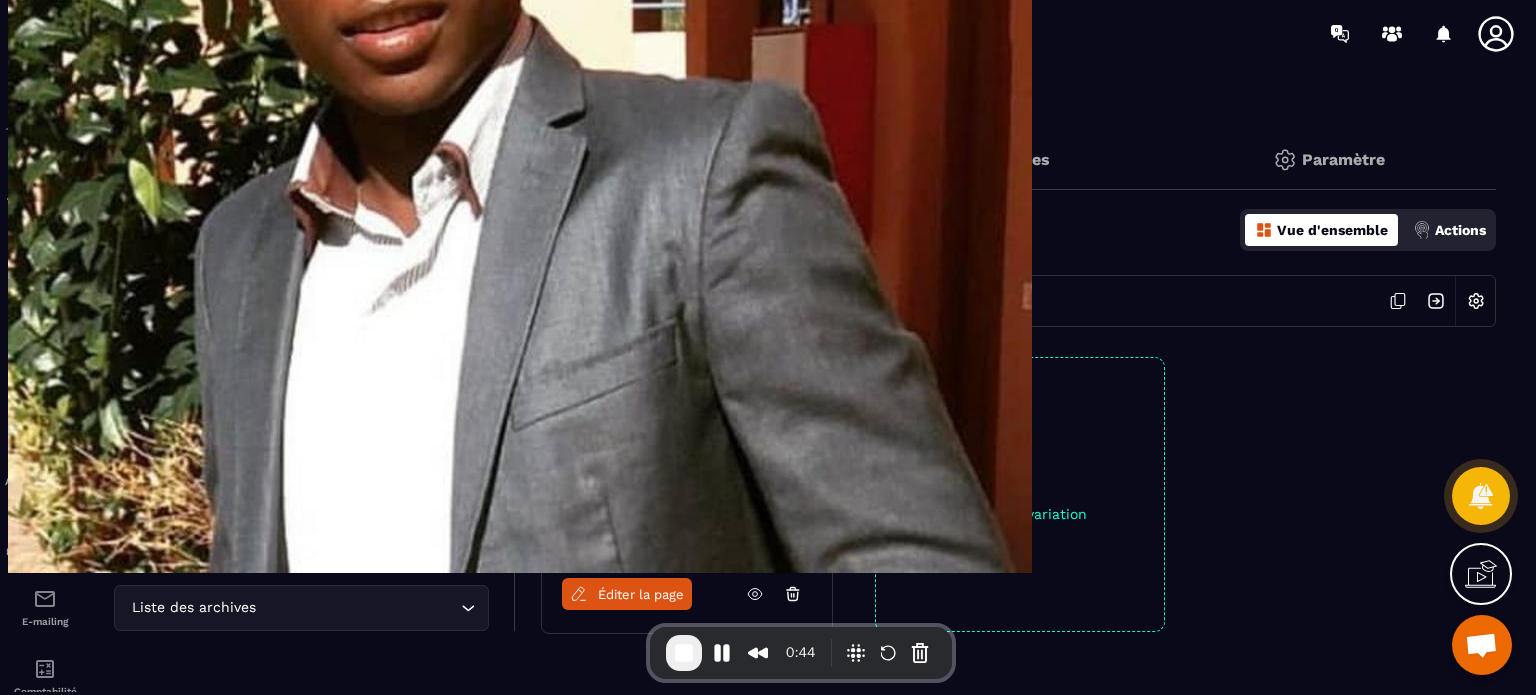 click on "appel rdv" at bounding box center [312, 437] 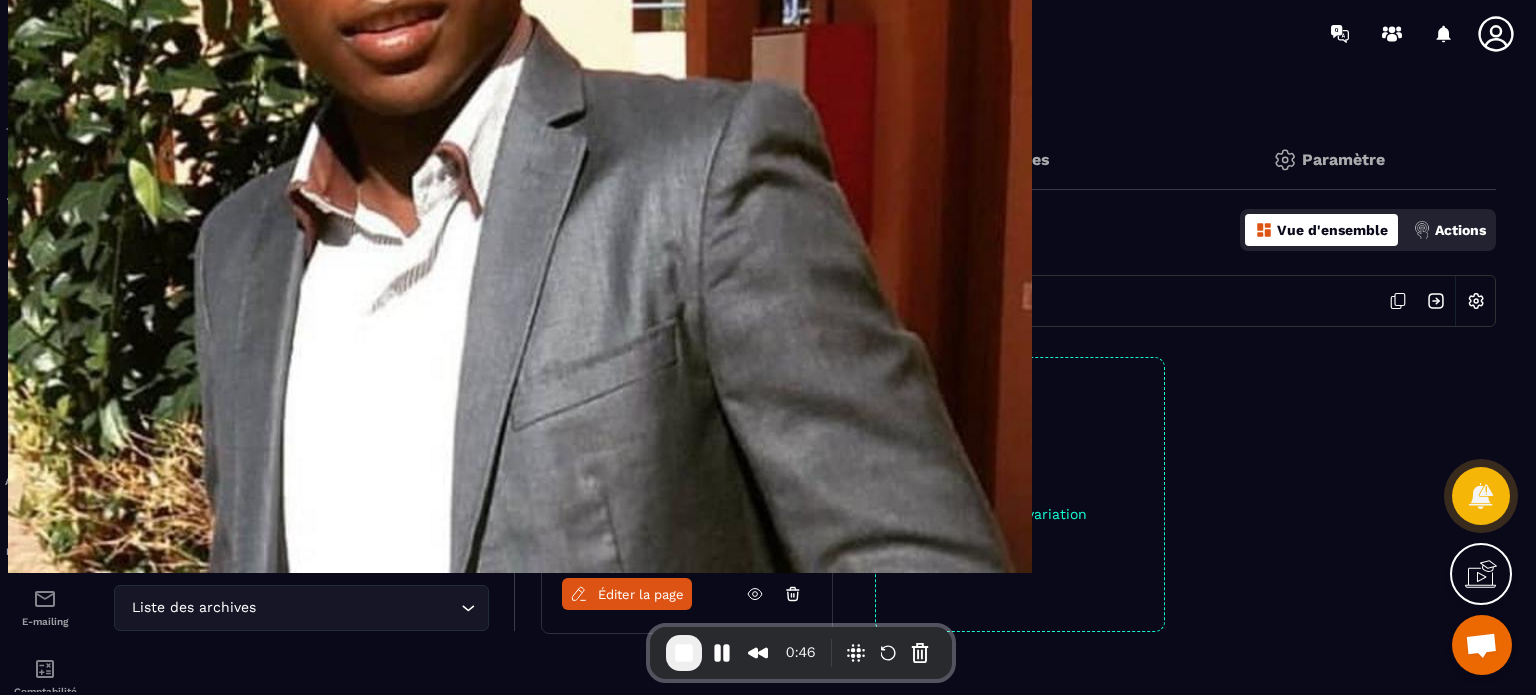click 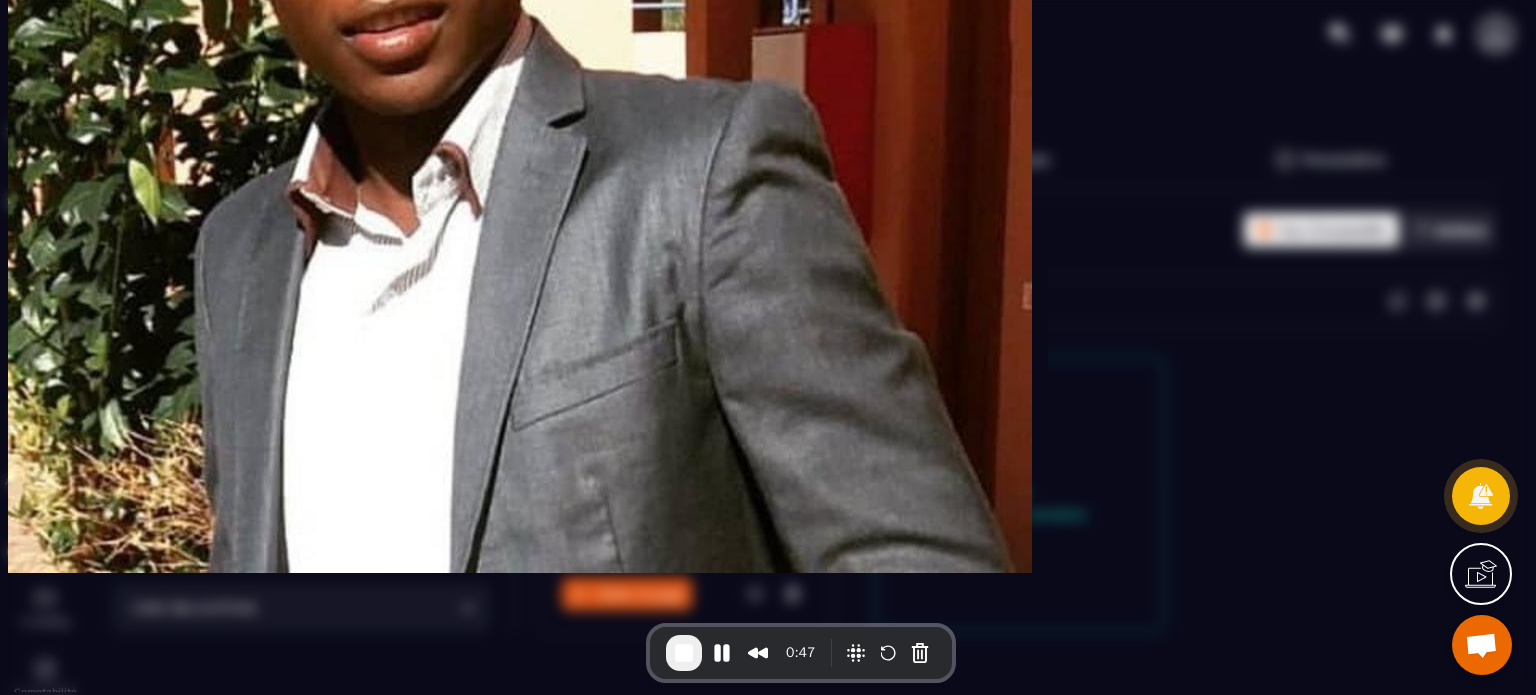 click on "Confirmer" at bounding box center [970, 429] 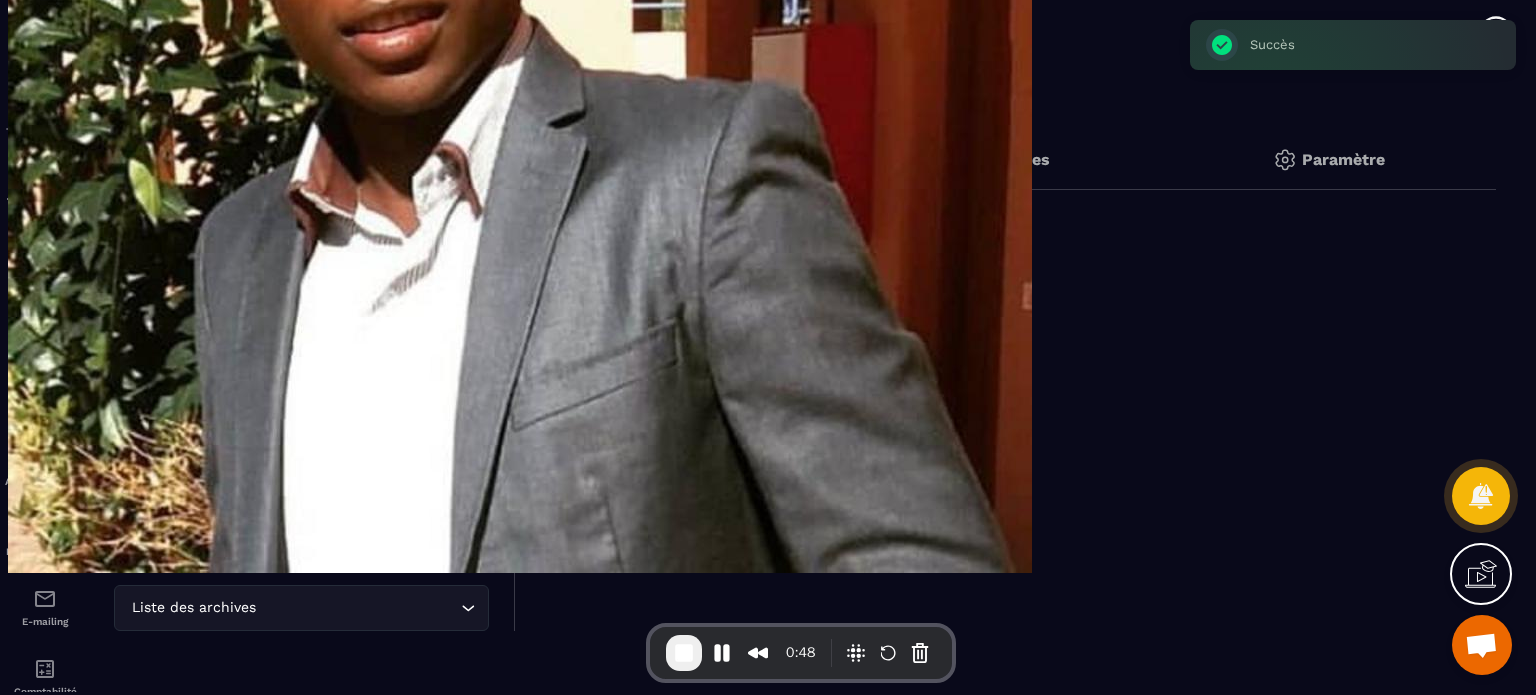 scroll, scrollTop: 244, scrollLeft: 0, axis: vertical 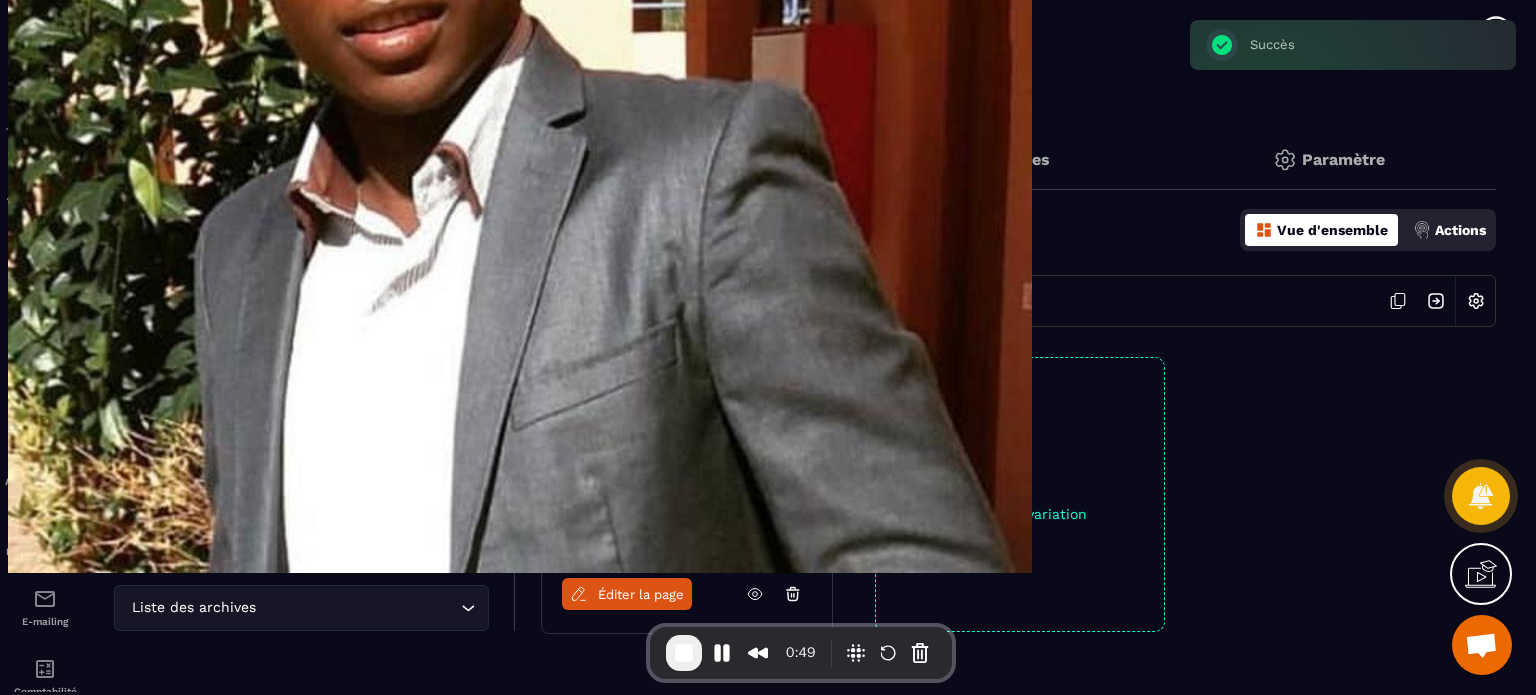 click on "Ajouter une étape" at bounding box center (312, 544) 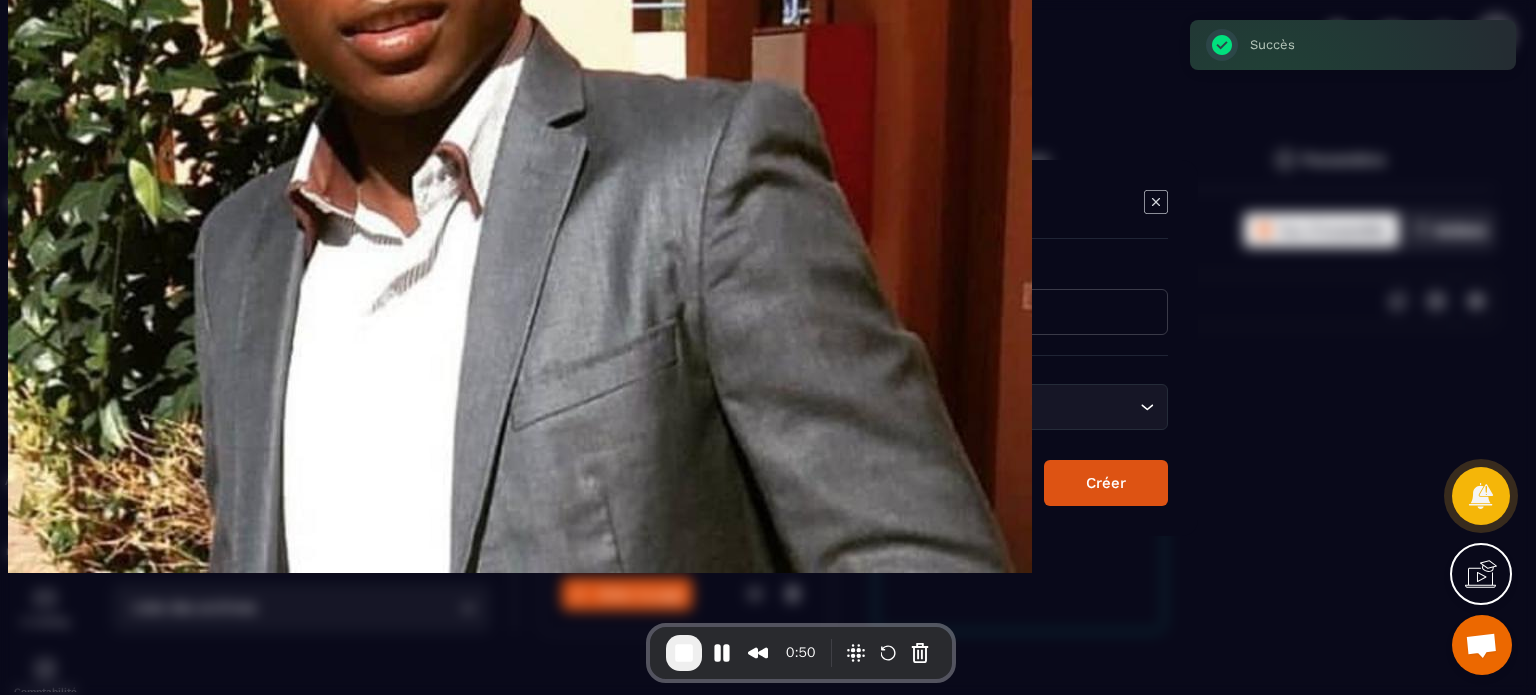 click at bounding box center (868, 312) 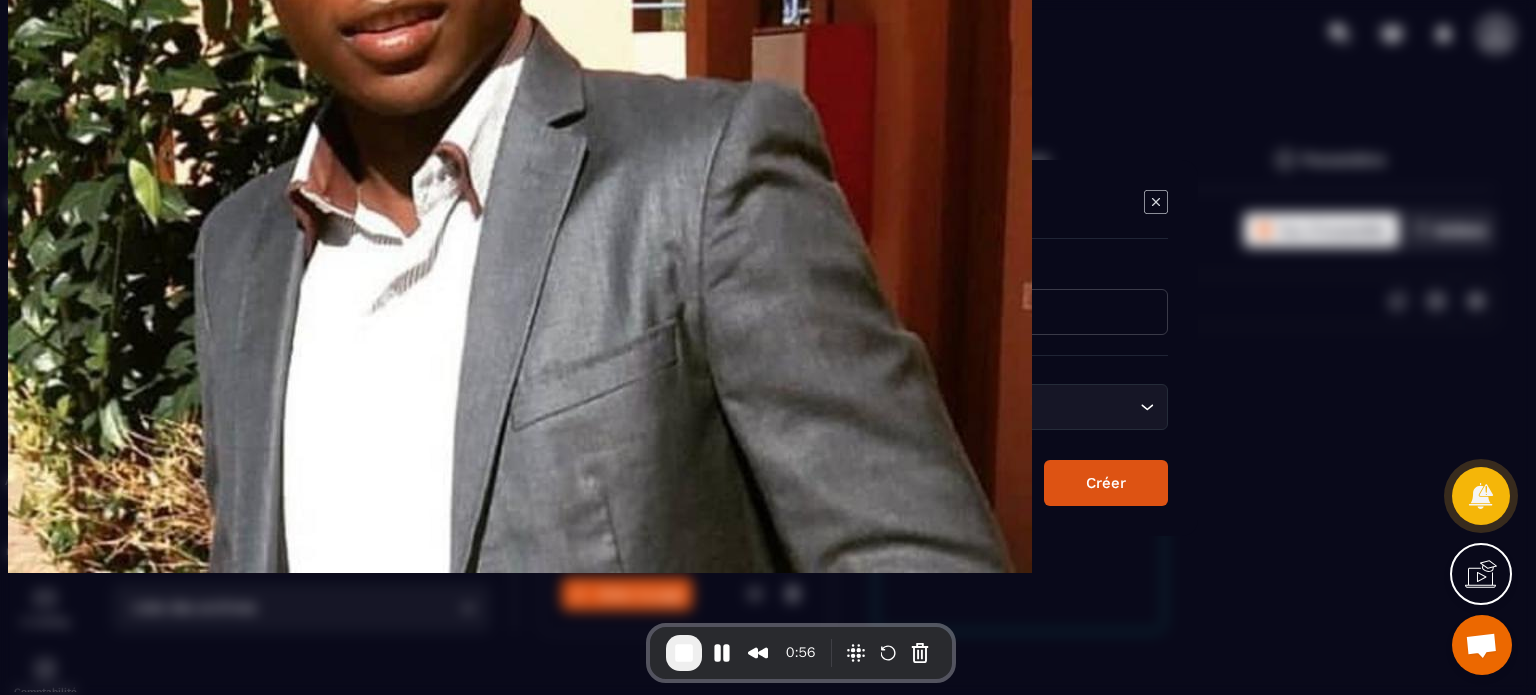 type on "**********" 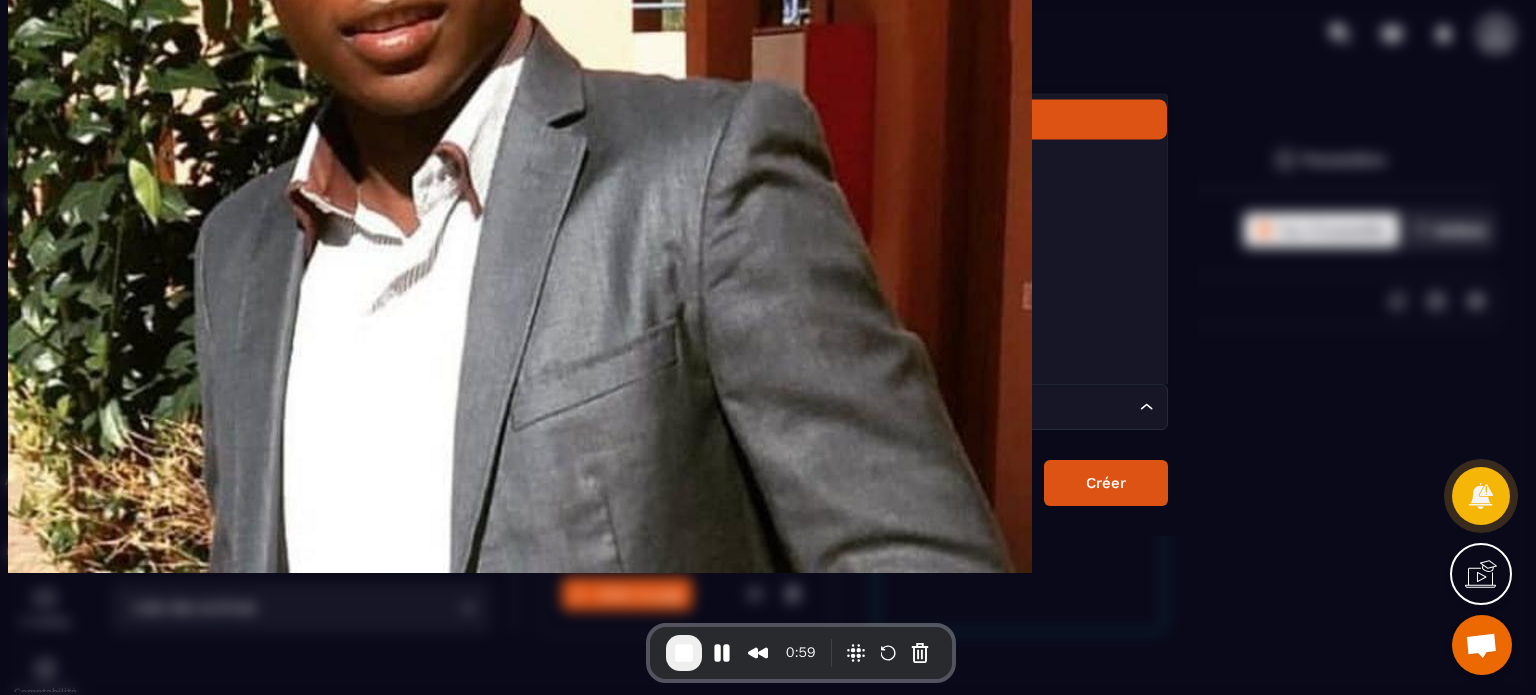 type on "****" 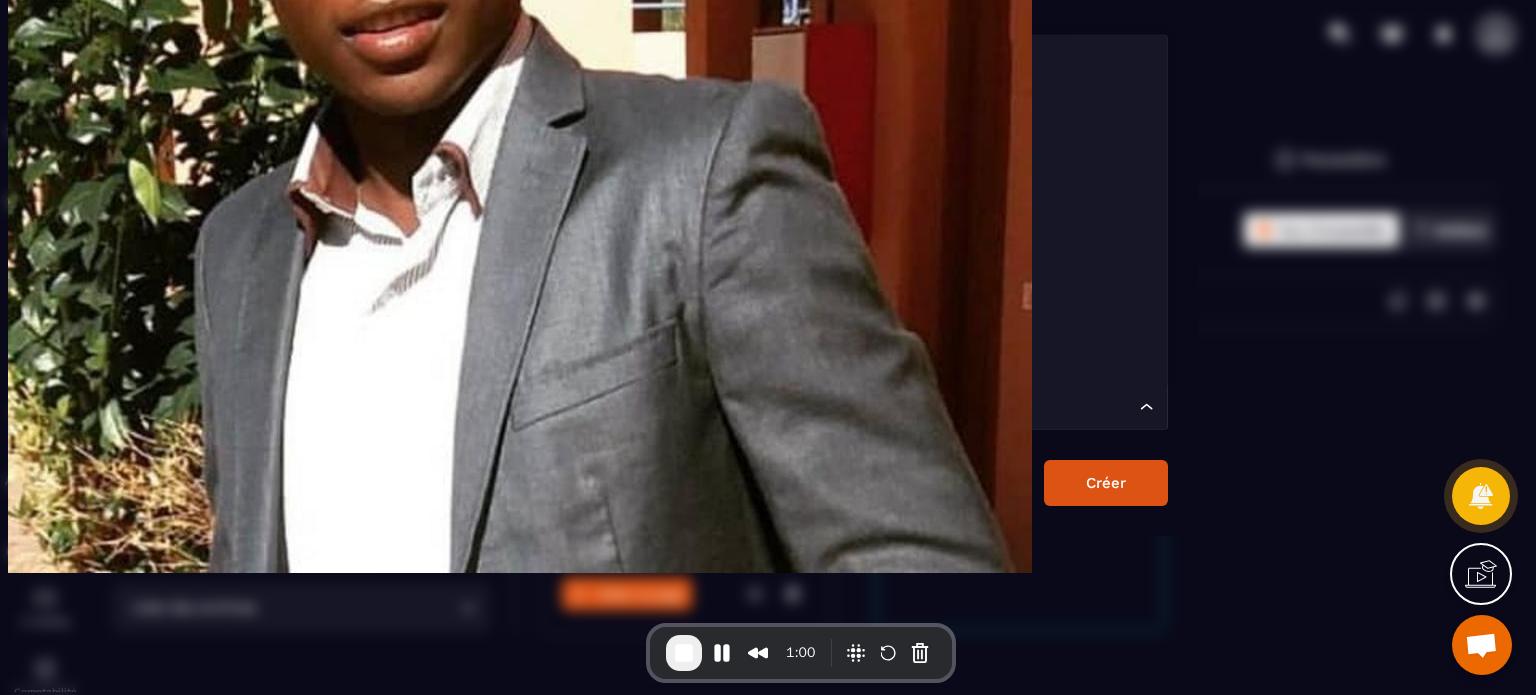 click on "Page de vente descendante" at bounding box center [858, 407] 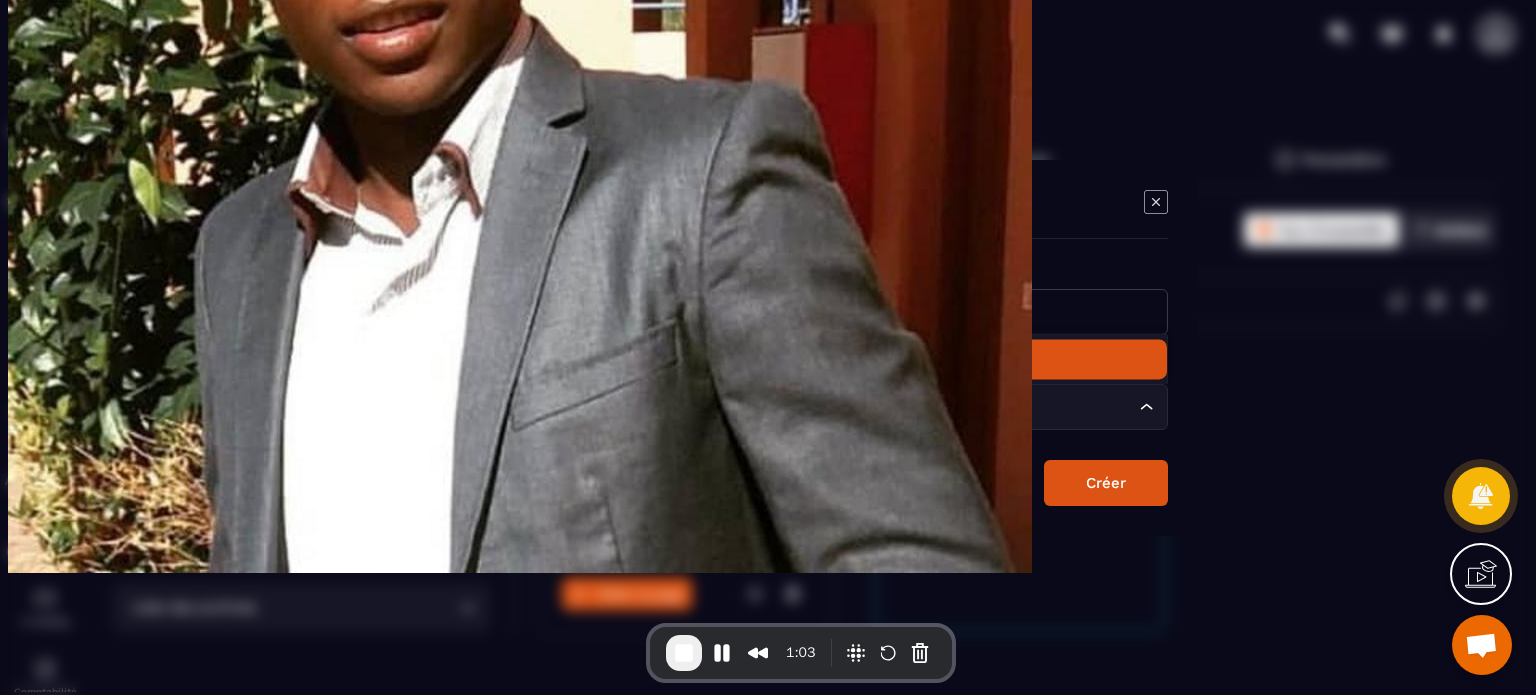 click on "Planification de rendez-vous" 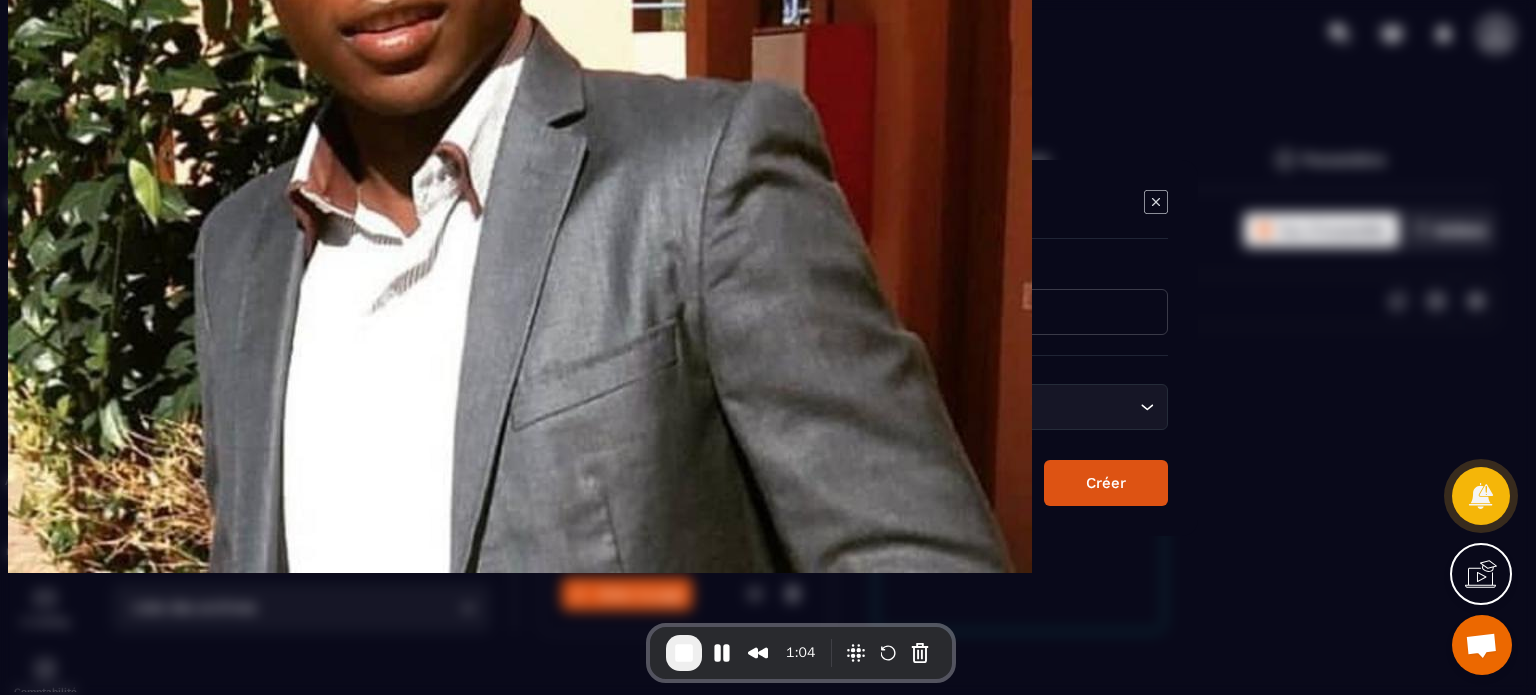 click on "Créer" at bounding box center (1106, 483) 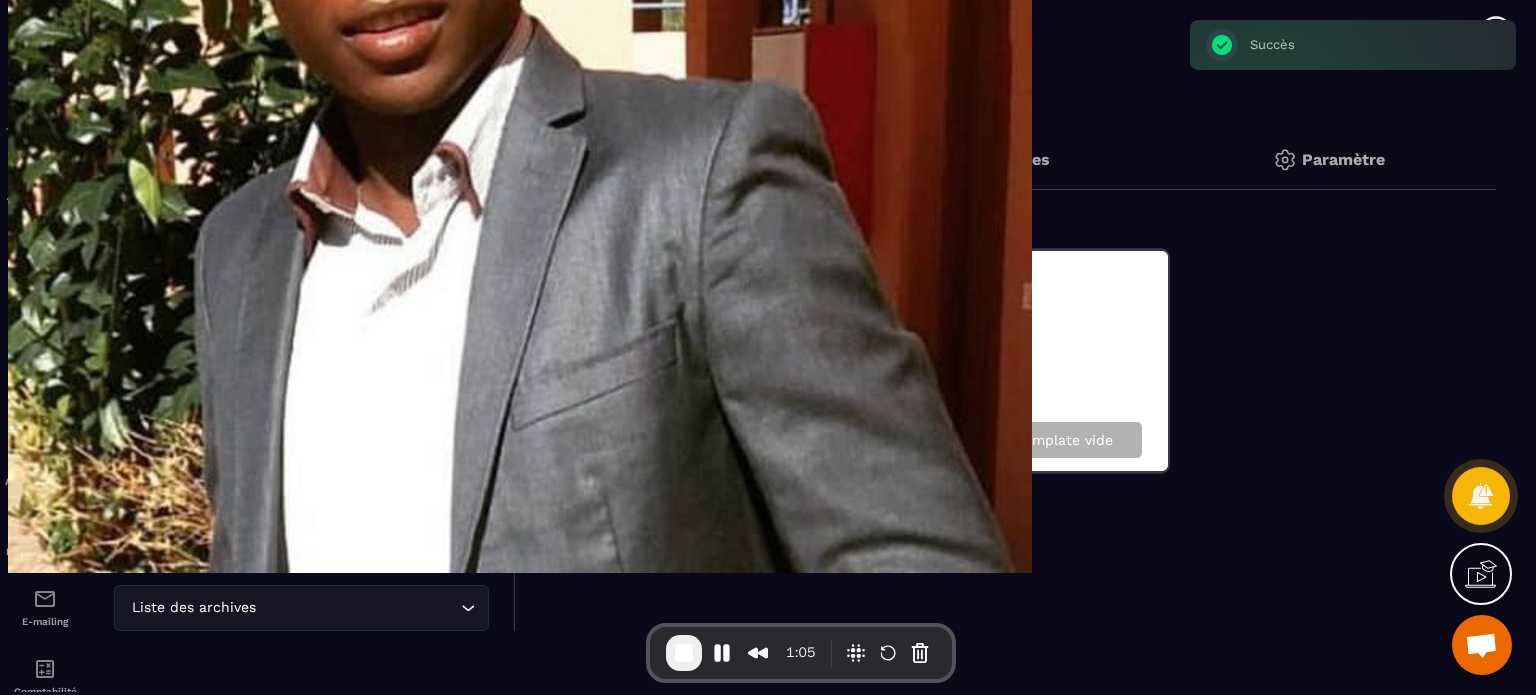 scroll, scrollTop: 351, scrollLeft: 0, axis: vertical 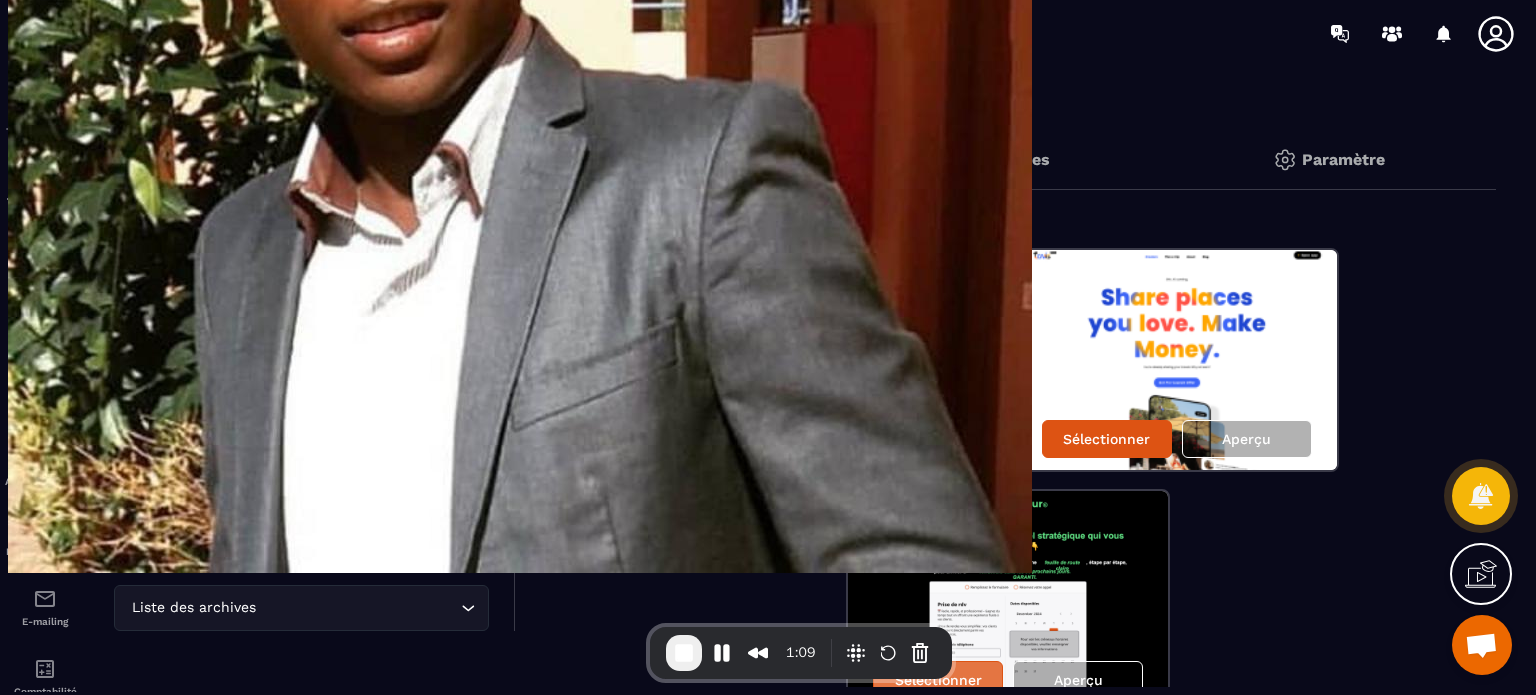 click on "Sélectionner" at bounding box center (938, 680) 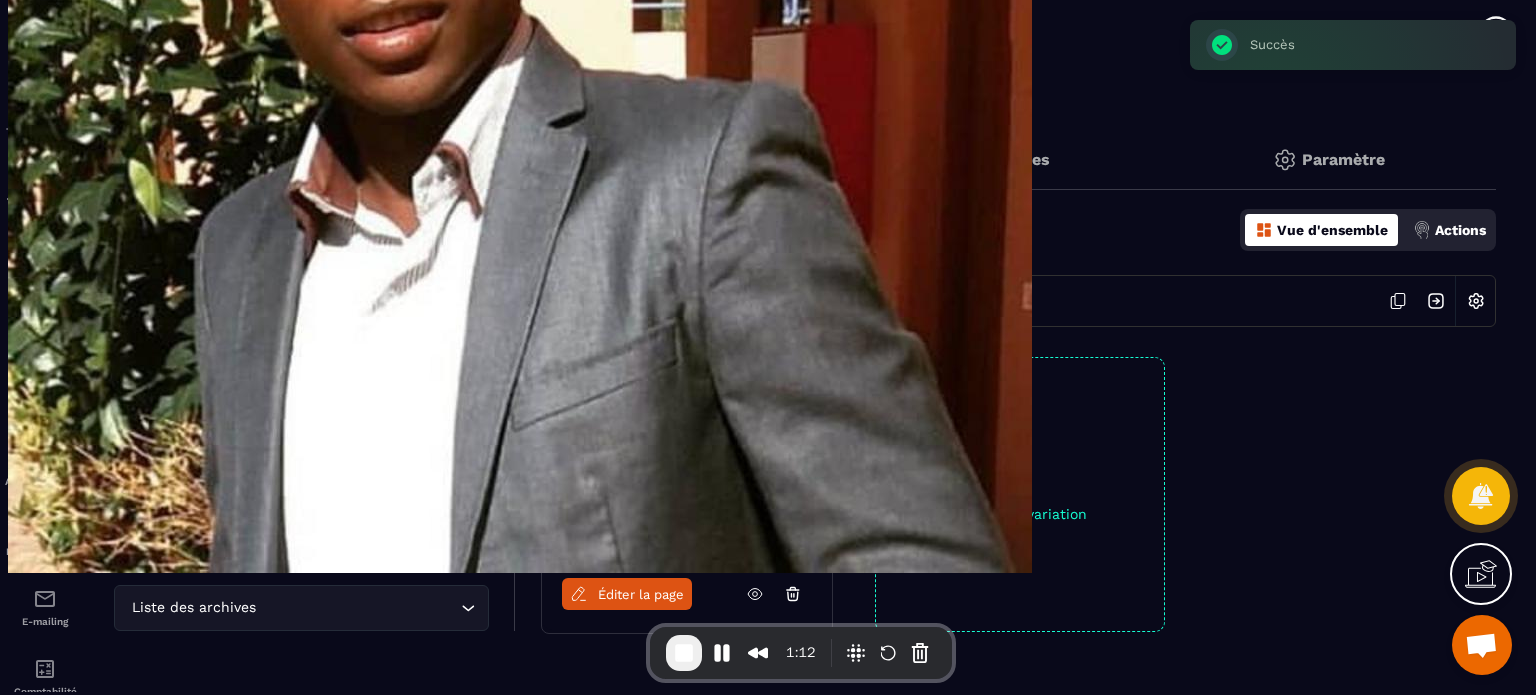 click on "Éditer la page" at bounding box center (641, 594) 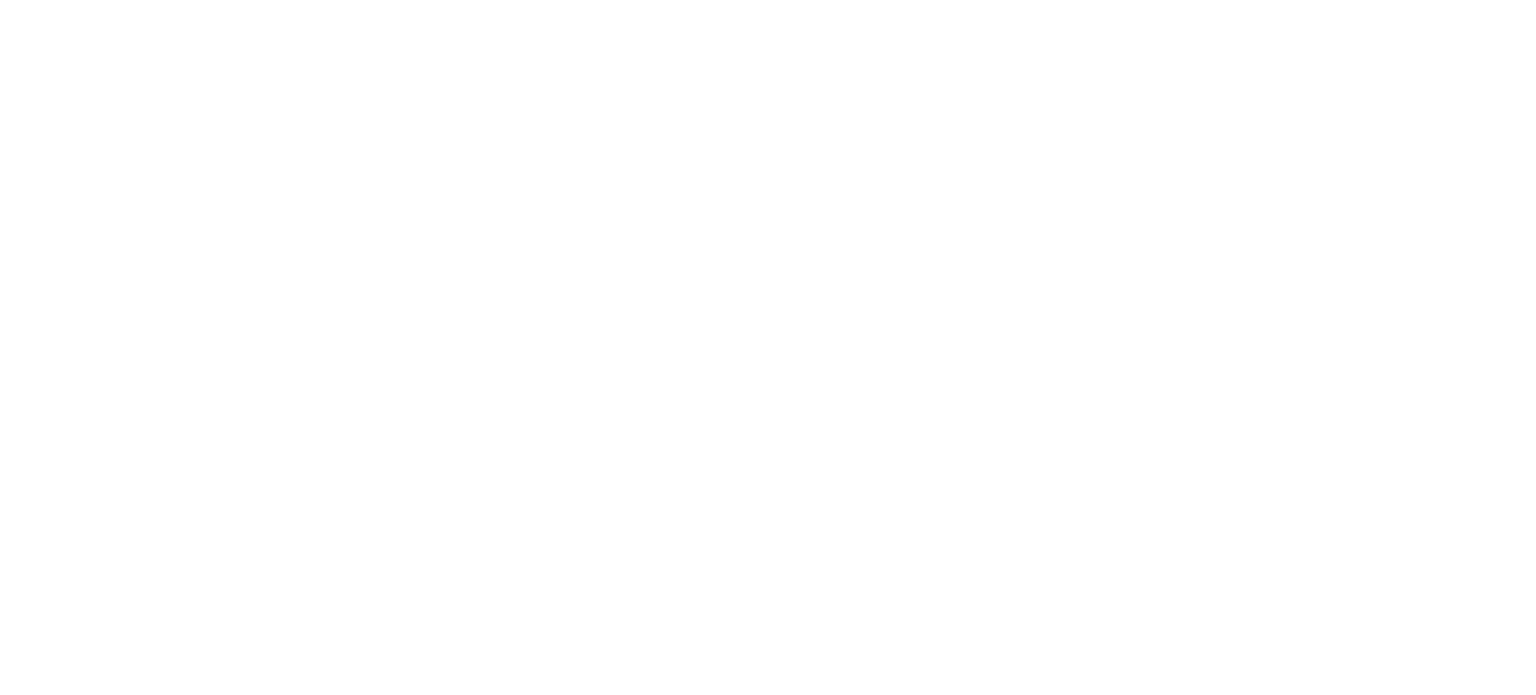 scroll, scrollTop: 0, scrollLeft: 0, axis: both 